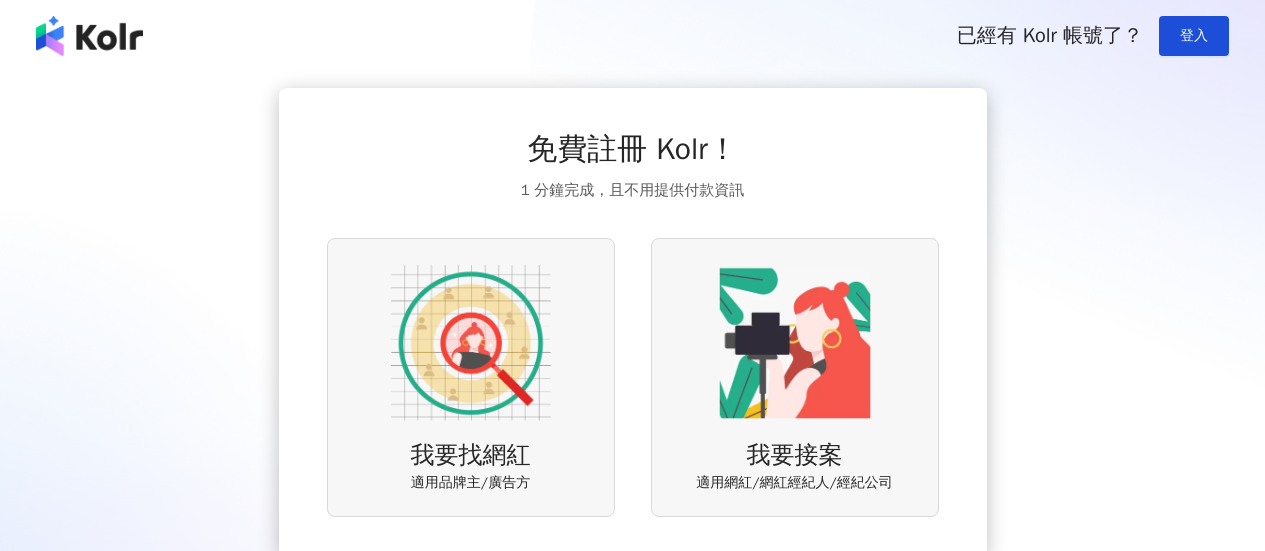 scroll, scrollTop: 0, scrollLeft: 0, axis: both 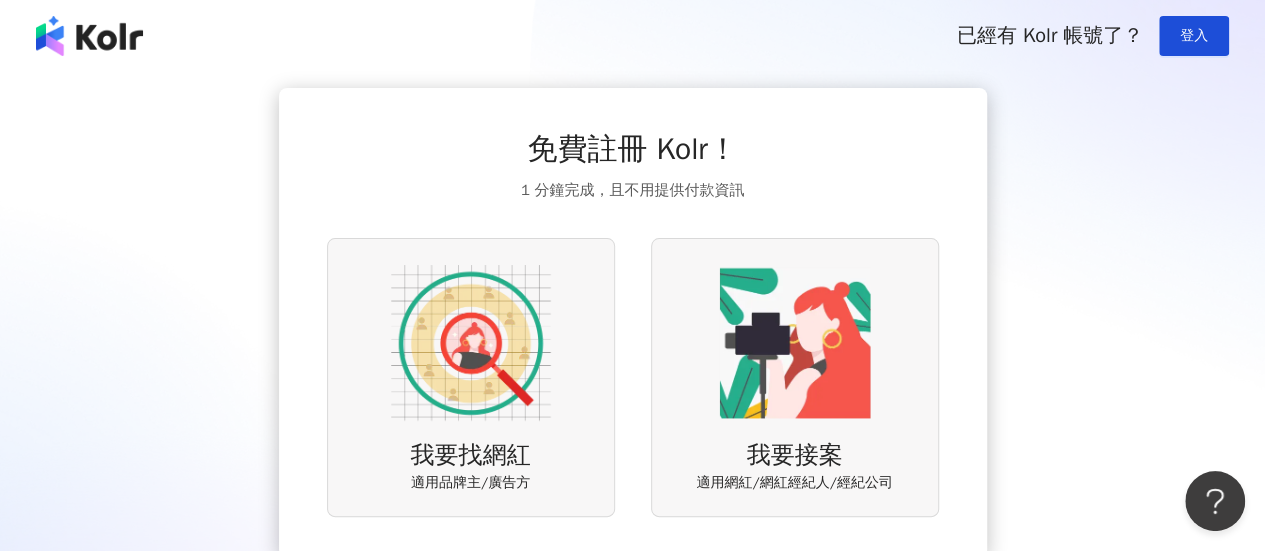 click at bounding box center [471, 343] 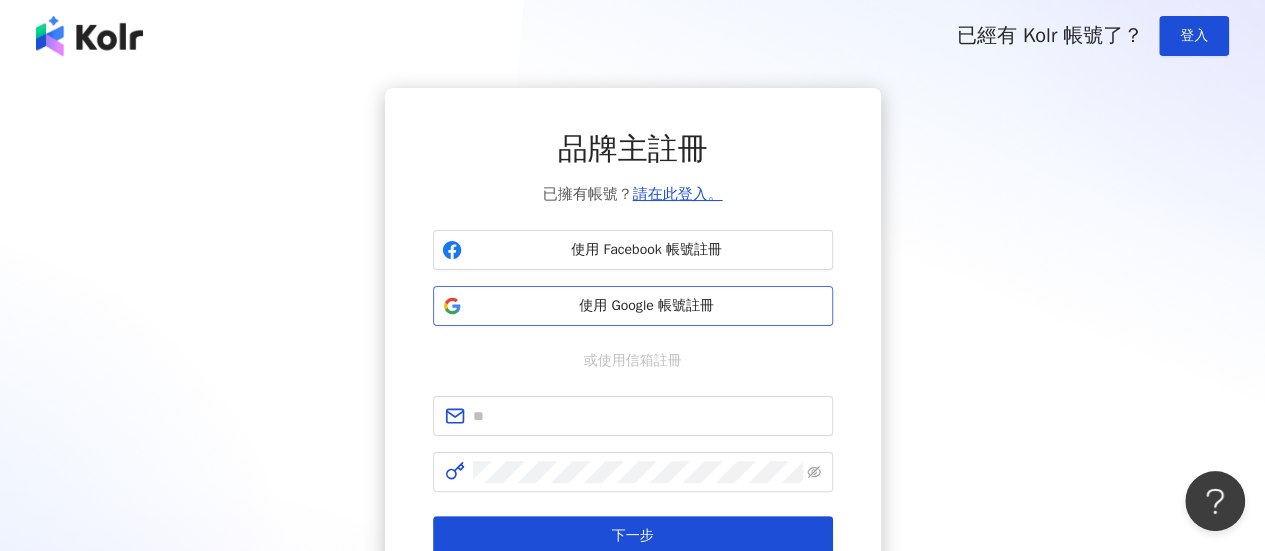 click on "使用 Google 帳號註冊" at bounding box center [647, 306] 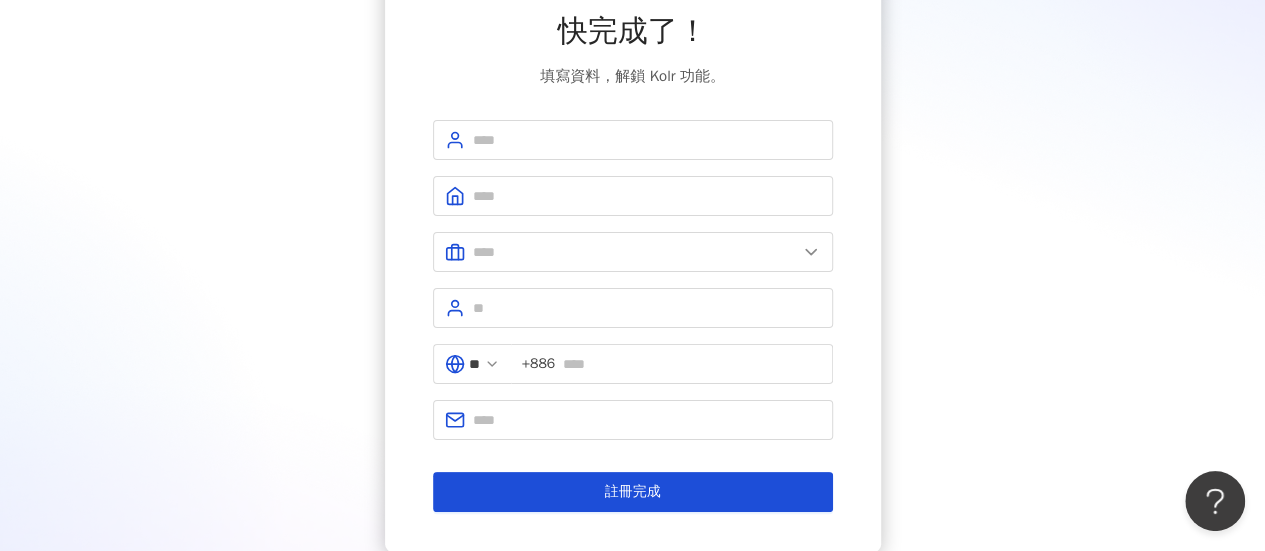 scroll, scrollTop: 100, scrollLeft: 0, axis: vertical 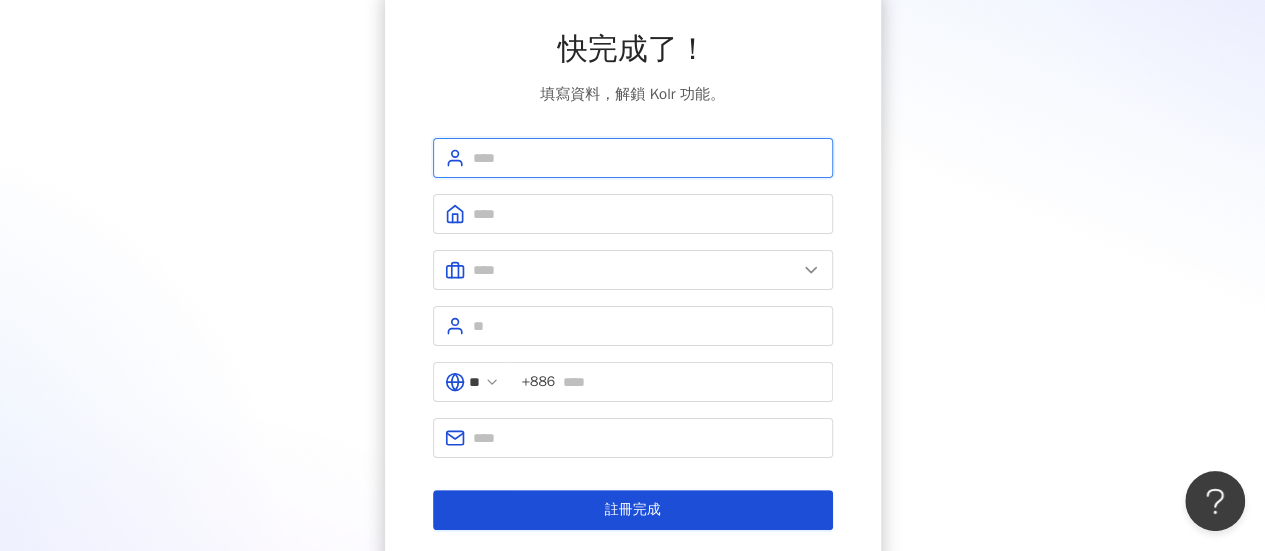 click at bounding box center (647, 158) 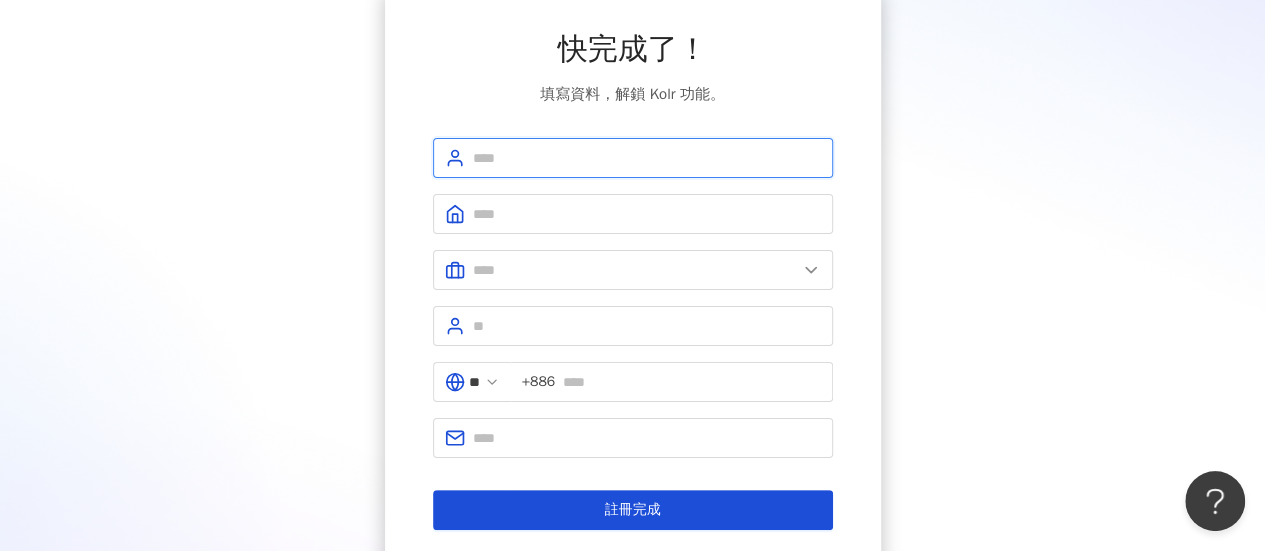 click at bounding box center (647, 158) 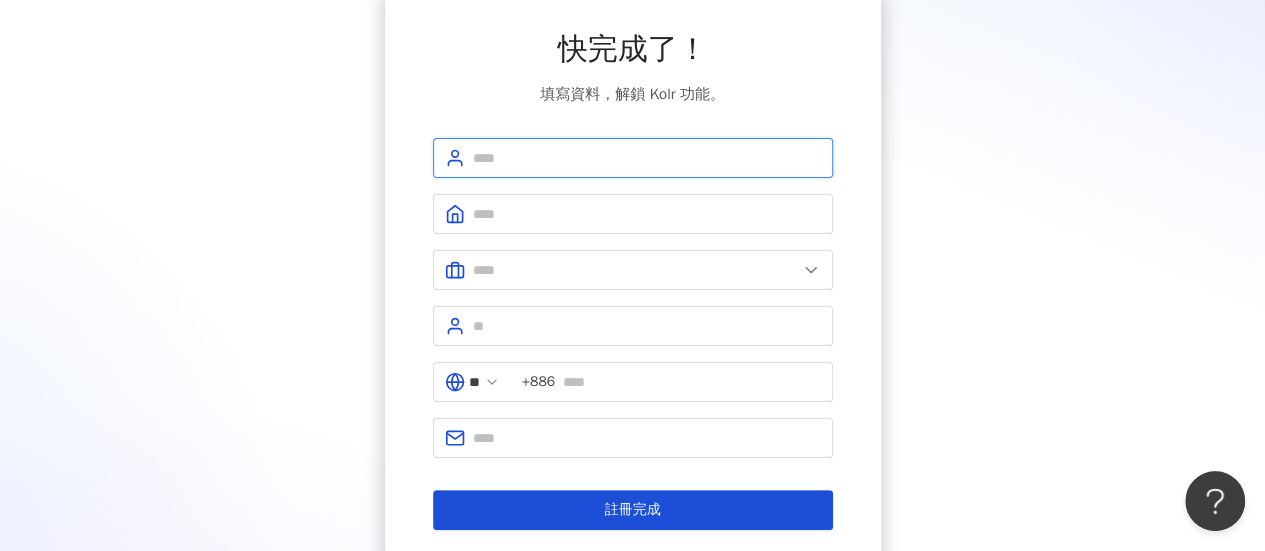 type on "*" 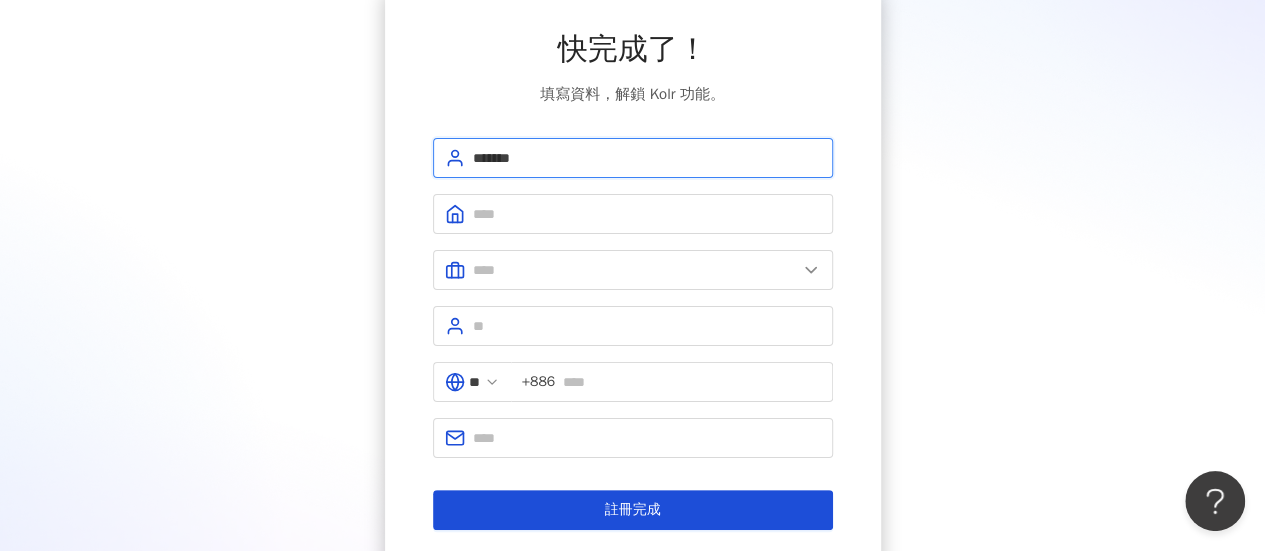 type on "*******" 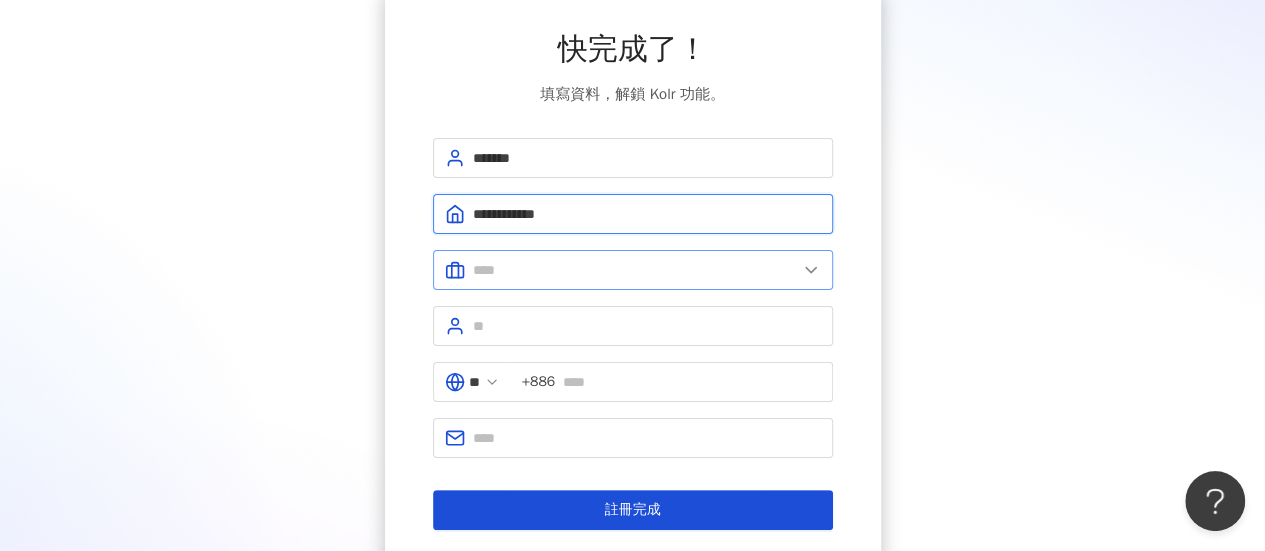 type on "***" 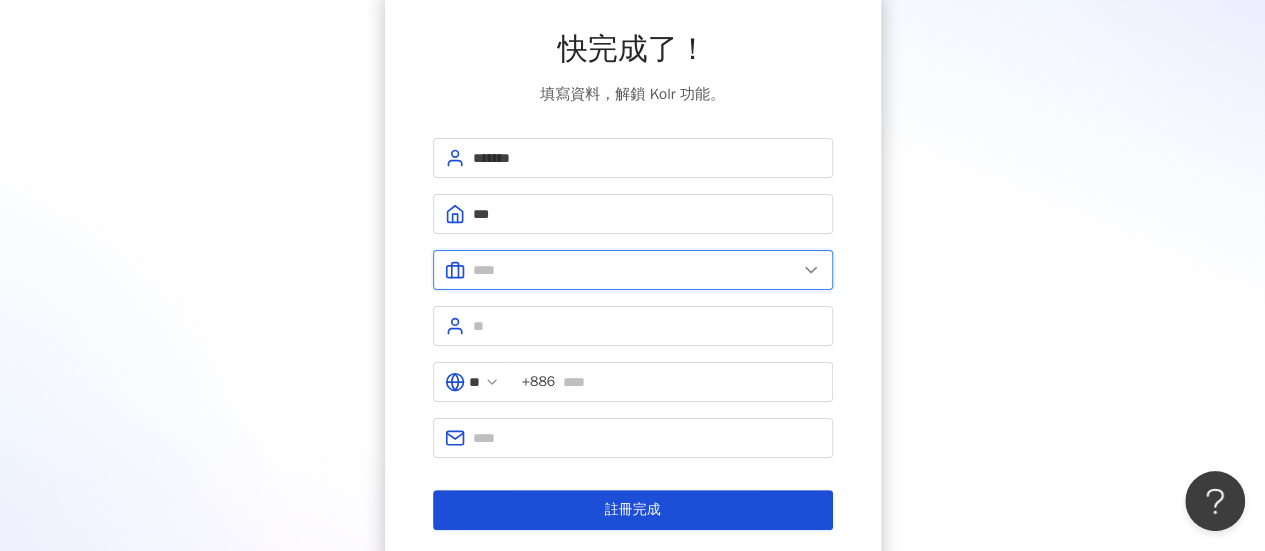 click at bounding box center [635, 270] 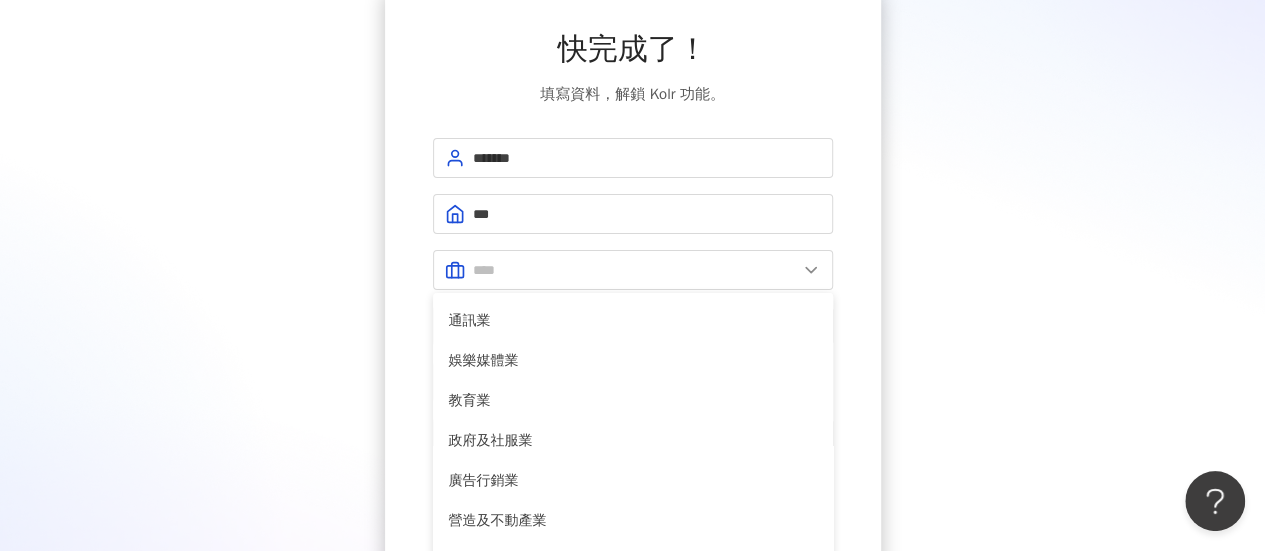 scroll, scrollTop: 408, scrollLeft: 0, axis: vertical 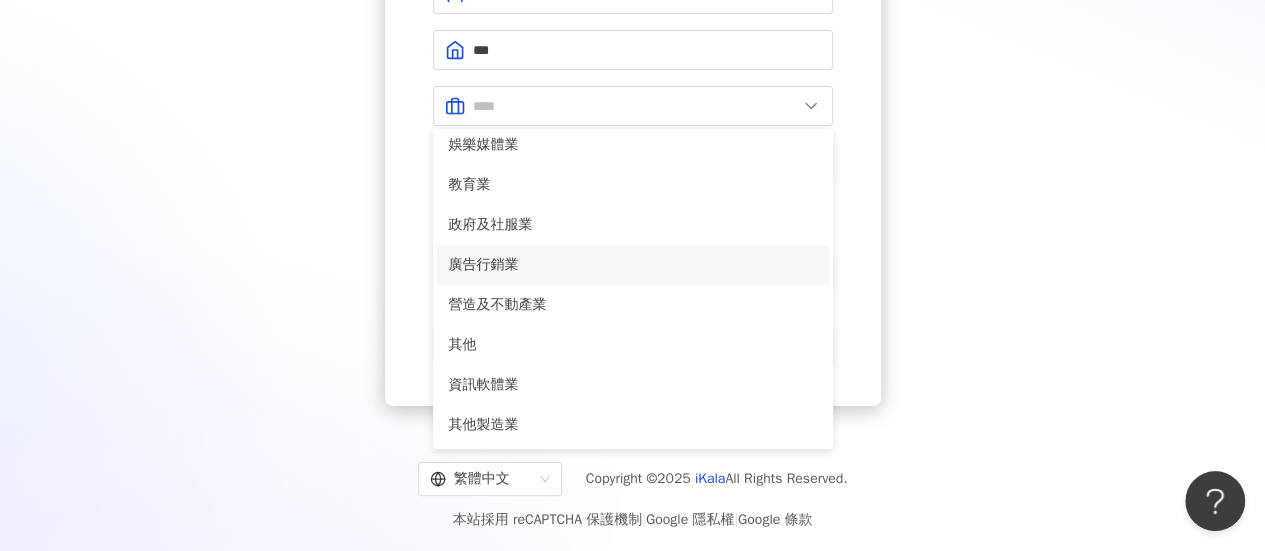 click on "廣告行銷業" at bounding box center (633, 265) 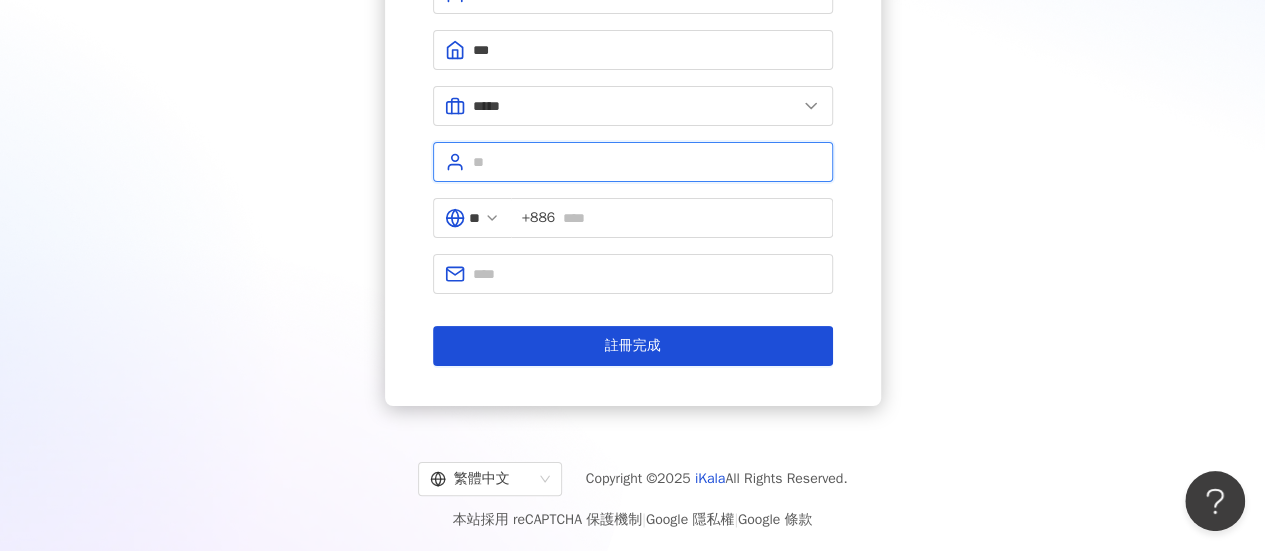 click at bounding box center [647, 162] 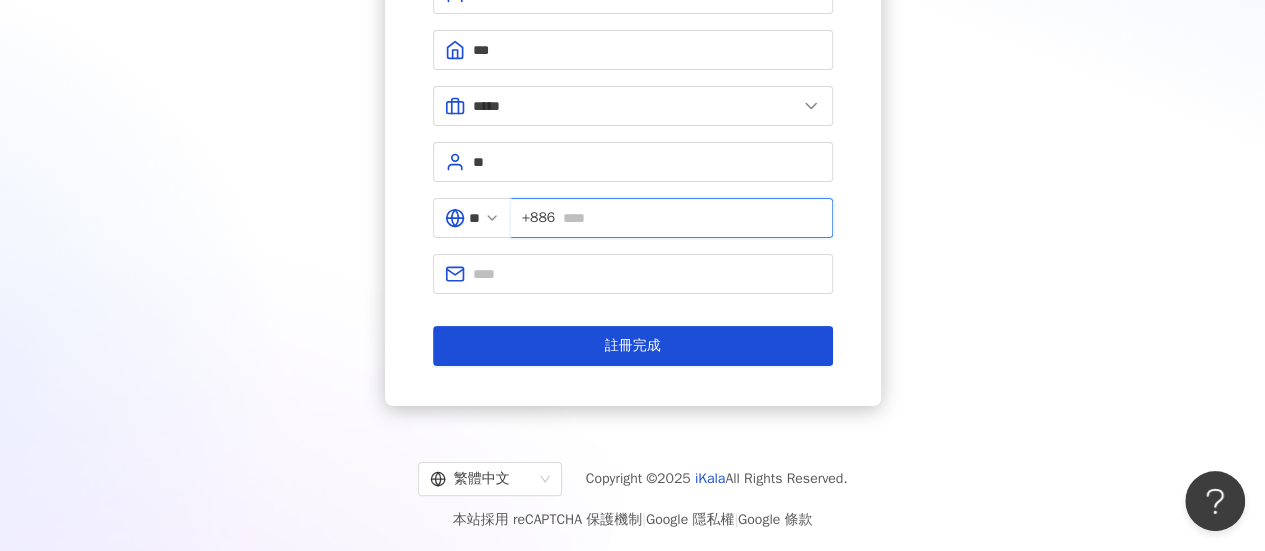 click at bounding box center (691, 218) 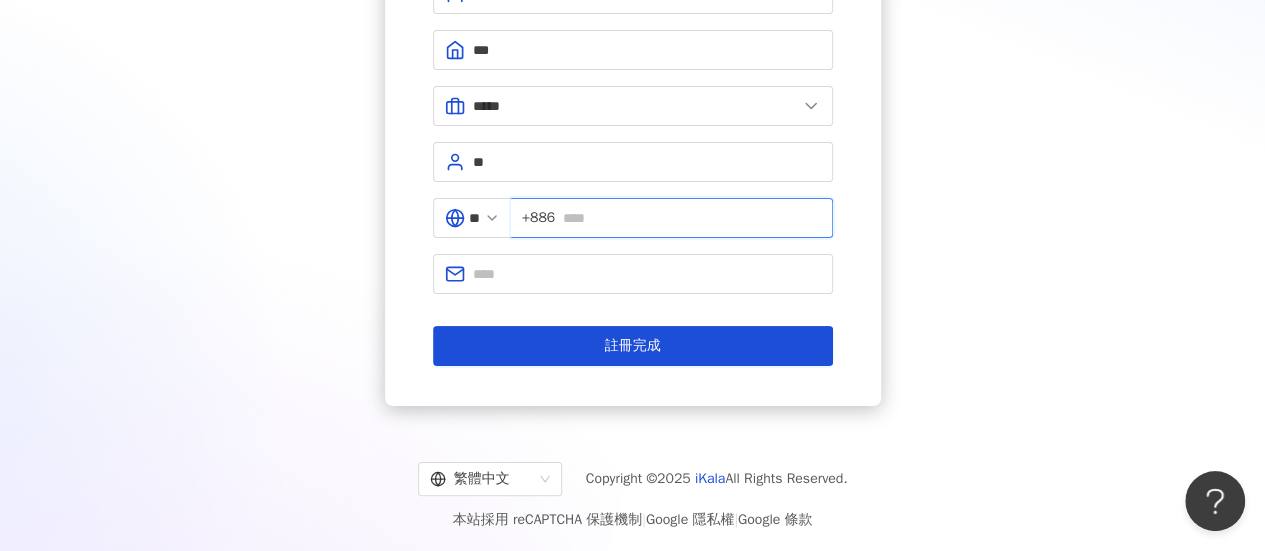 type on "**********" 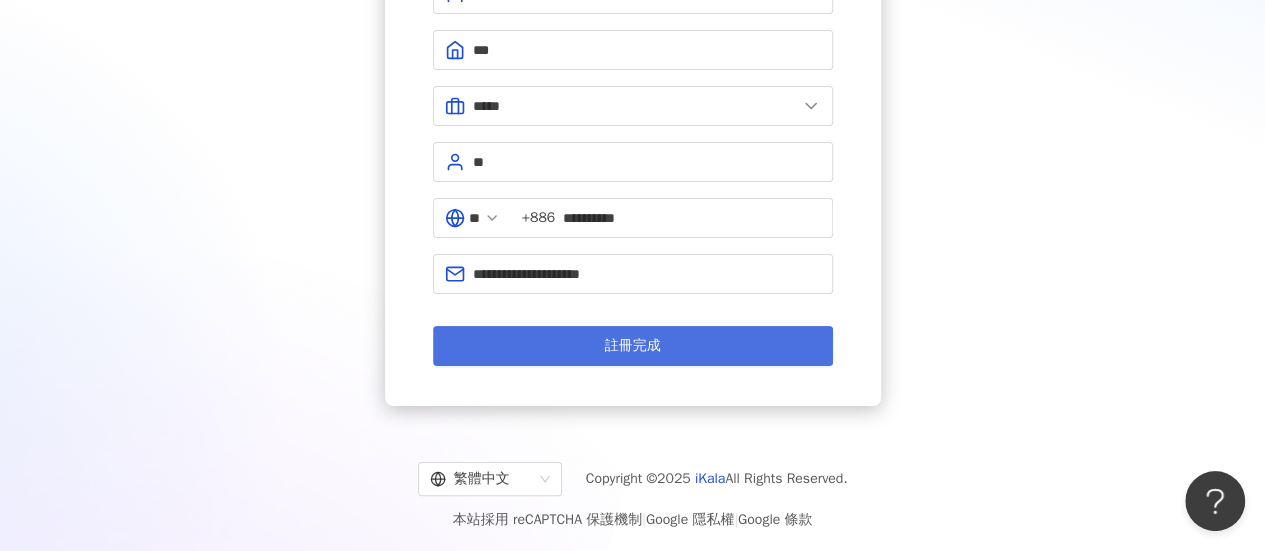 click on "註冊完成" at bounding box center [633, 346] 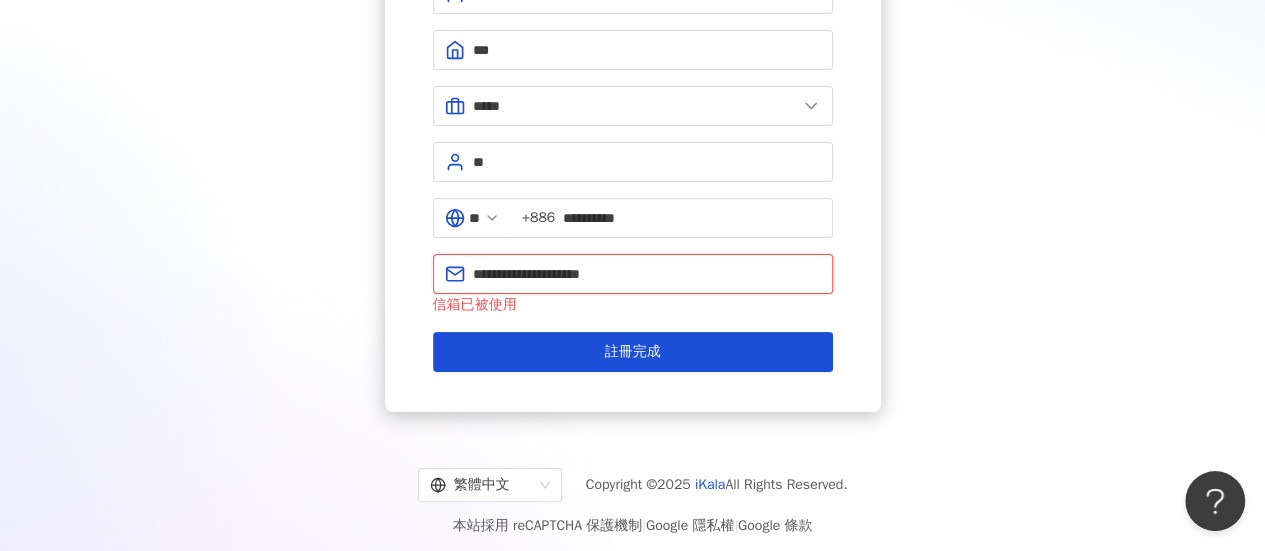 click on "**********" at bounding box center [647, 274] 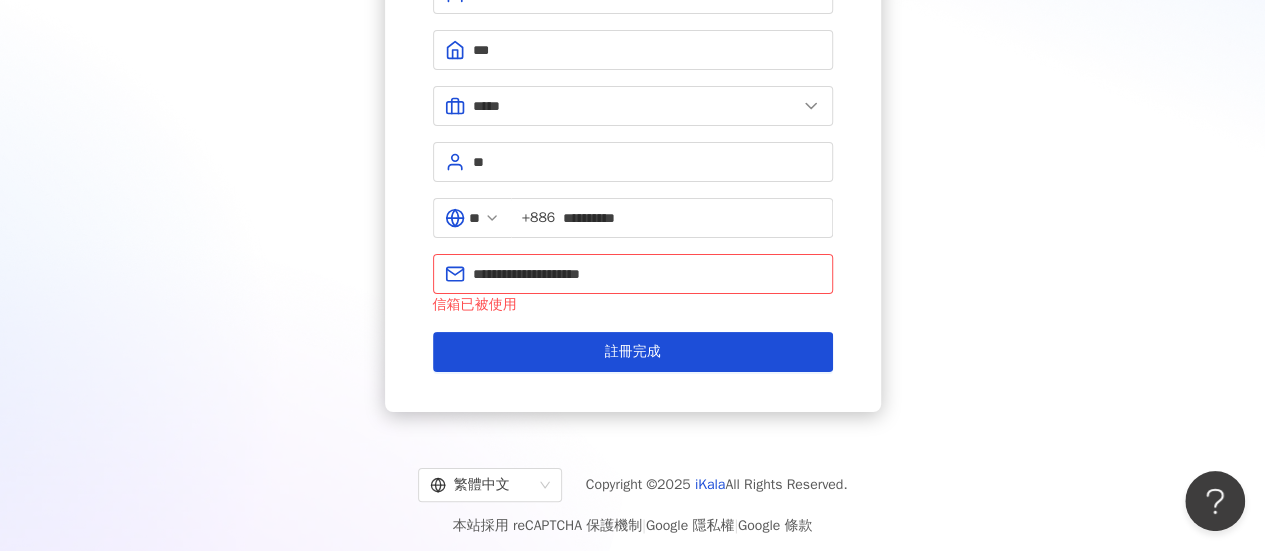 click on "**********" at bounding box center [632, 118] 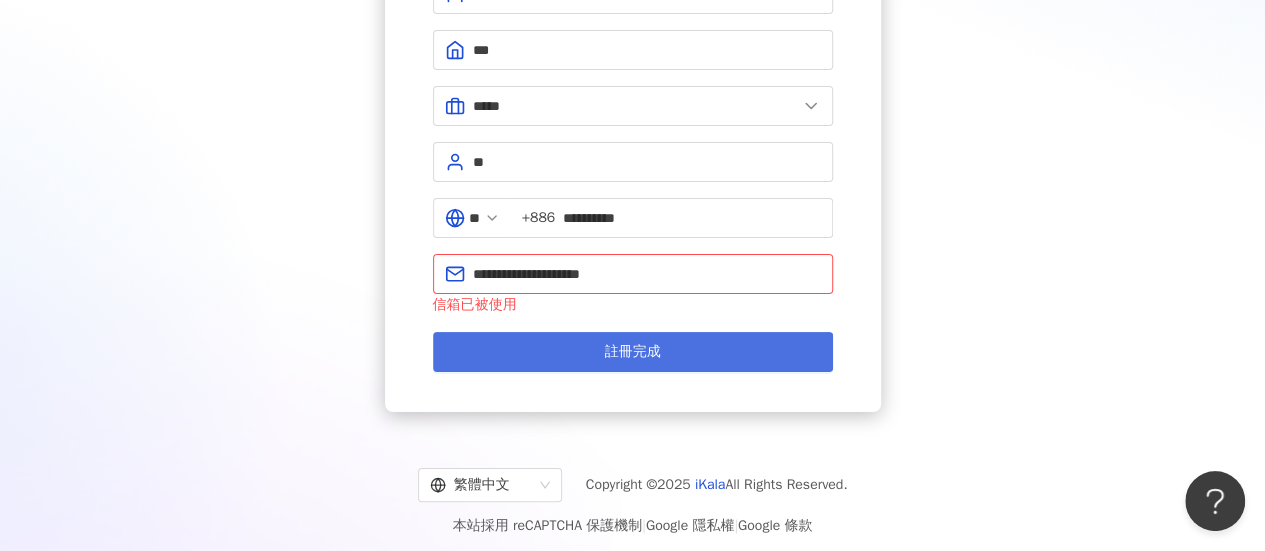 click on "註冊完成" at bounding box center (633, 352) 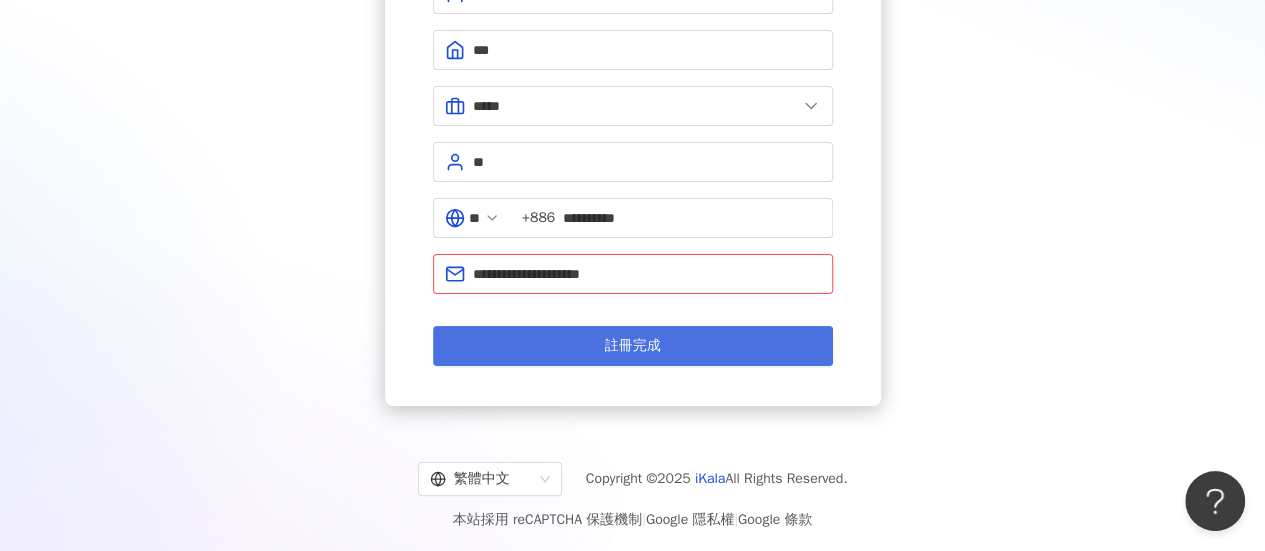 click on "註冊完成" at bounding box center (633, 346) 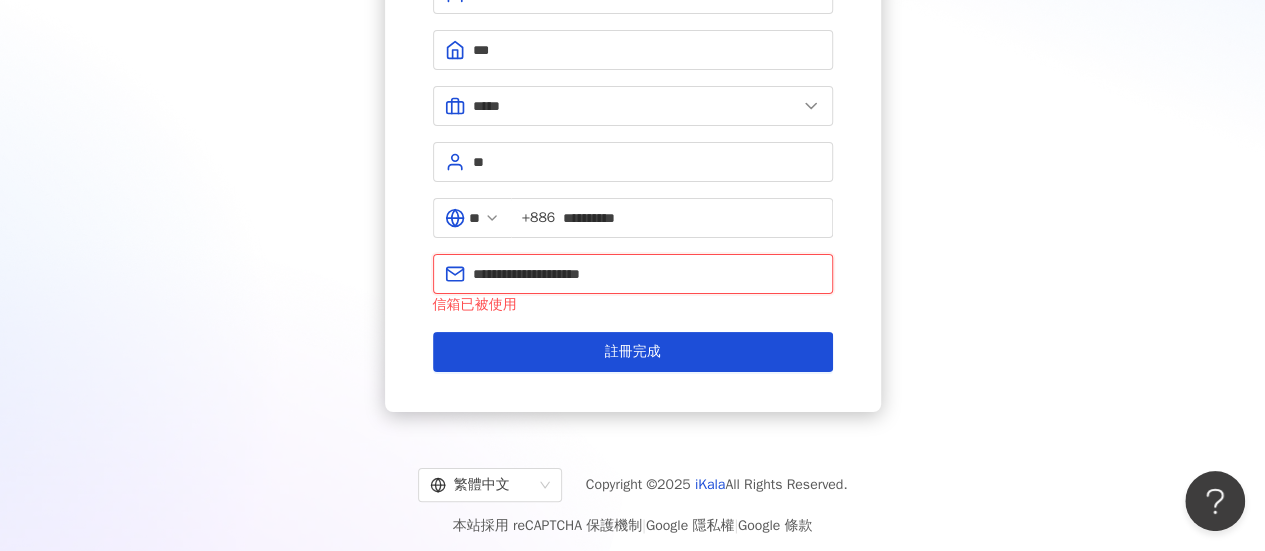 click on "**********" at bounding box center (647, 274) 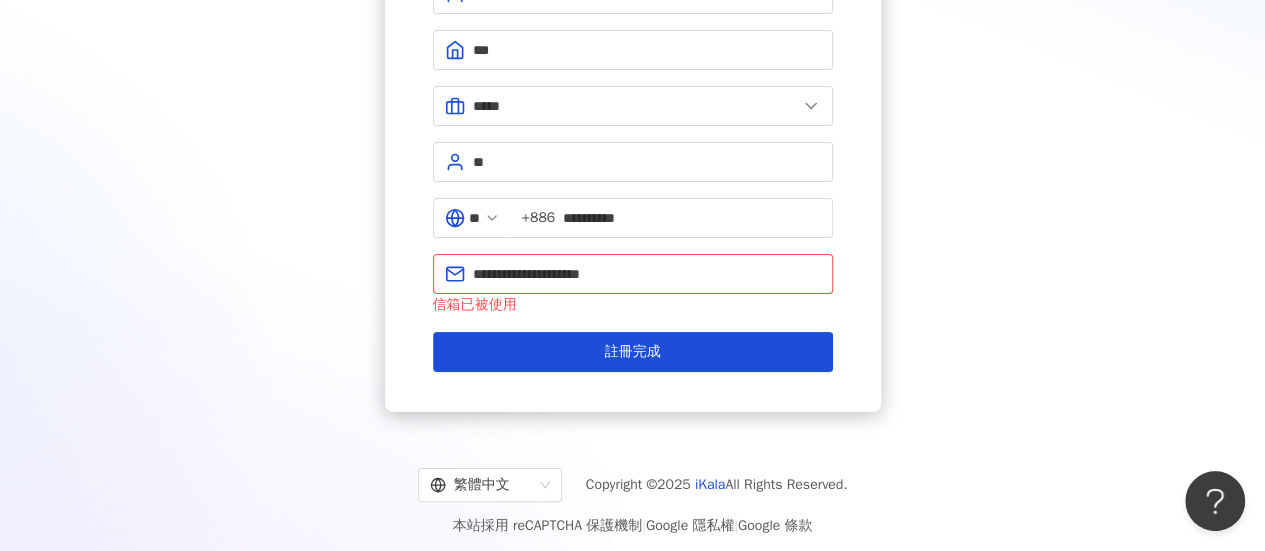 click on "**********" at bounding box center [632, 118] 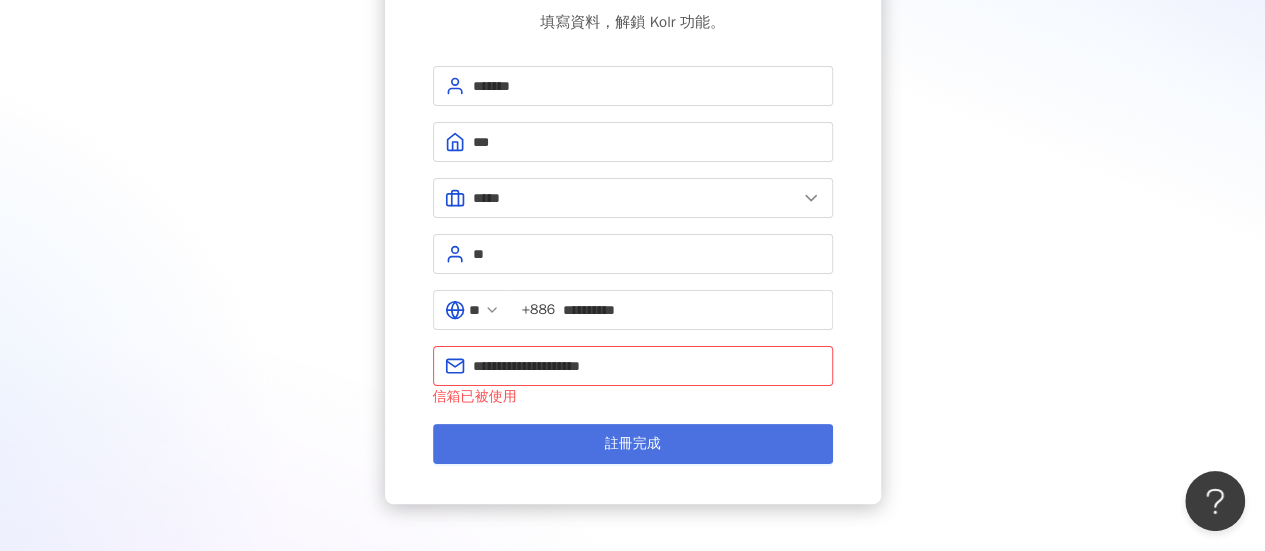 scroll, scrollTop: 270, scrollLeft: 0, axis: vertical 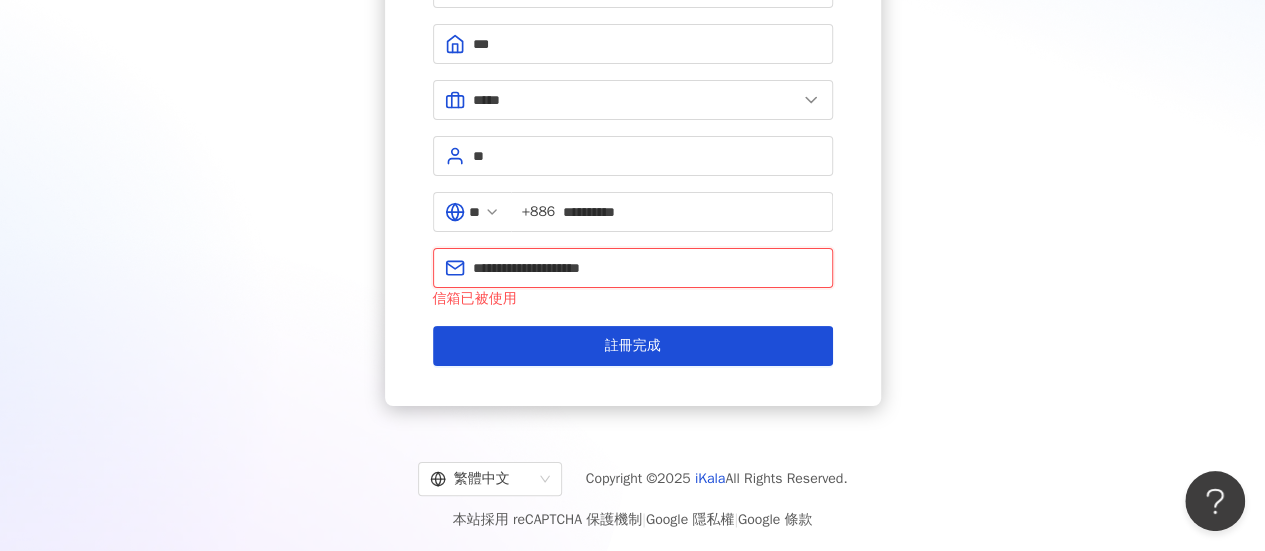 drag, startPoint x: 681, startPoint y: 271, endPoint x: 405, endPoint y: 263, distance: 276.1159 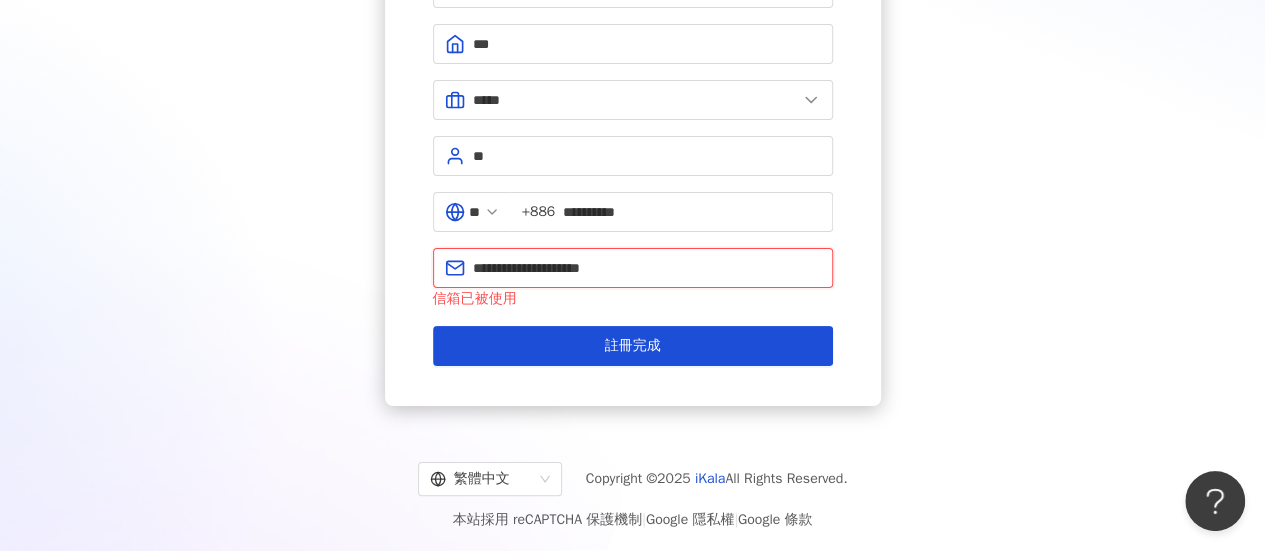 click on "**********" at bounding box center (632, 112) 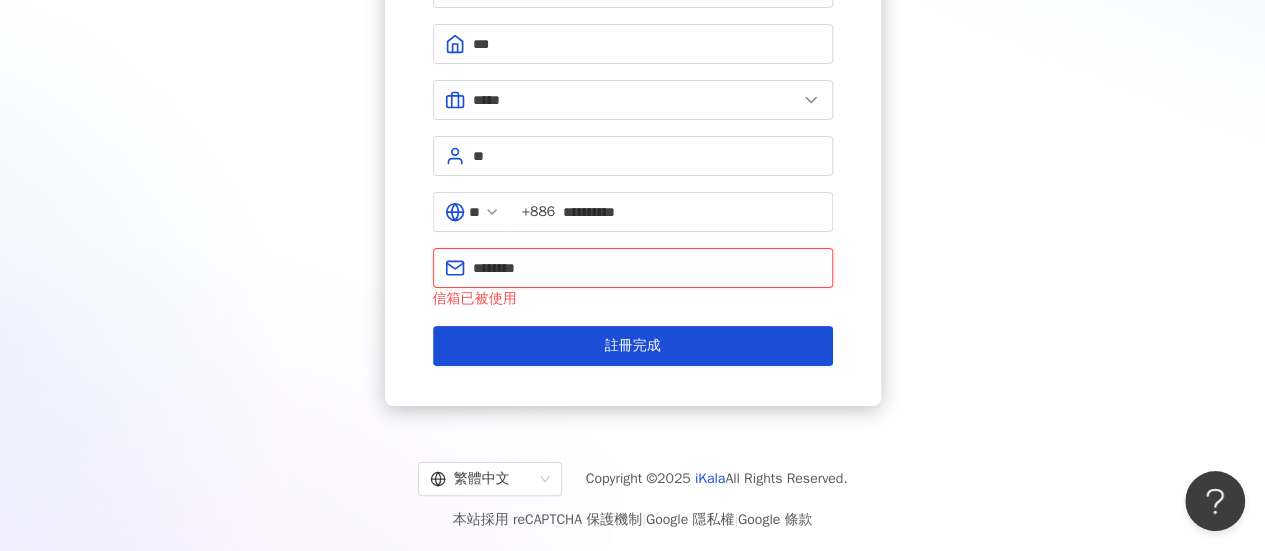 type on "**********" 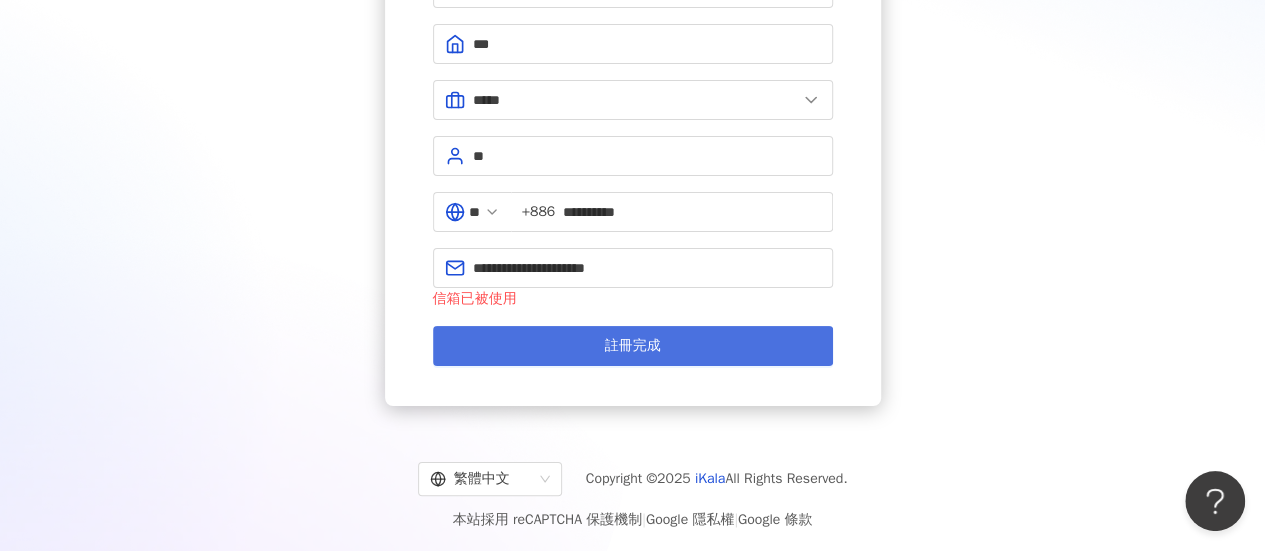 click on "註冊完成" at bounding box center [633, 346] 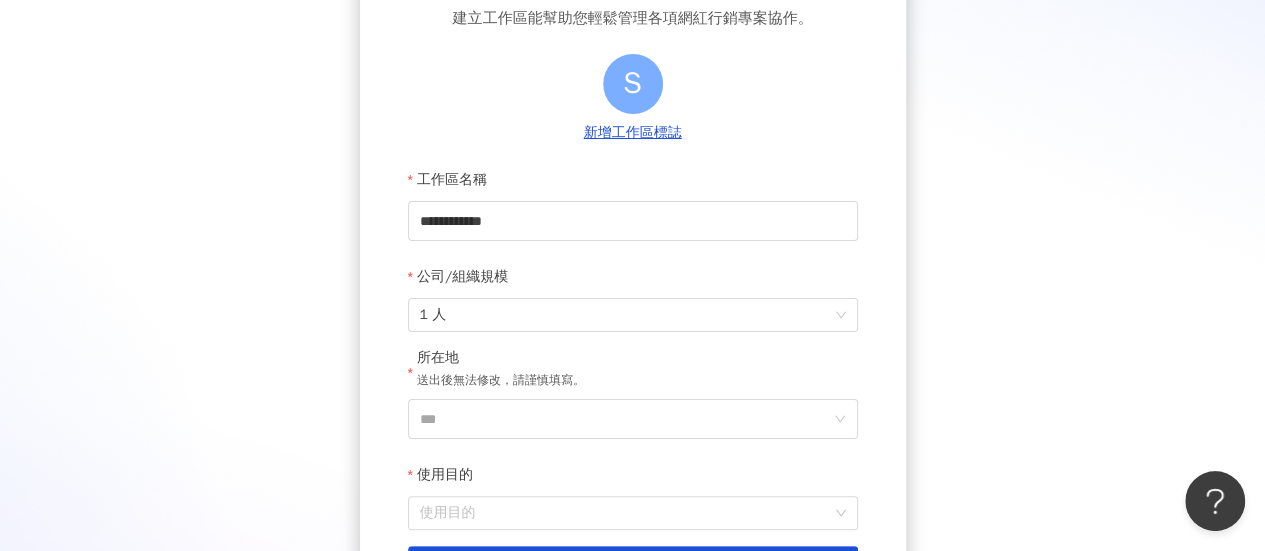 scroll, scrollTop: 300, scrollLeft: 0, axis: vertical 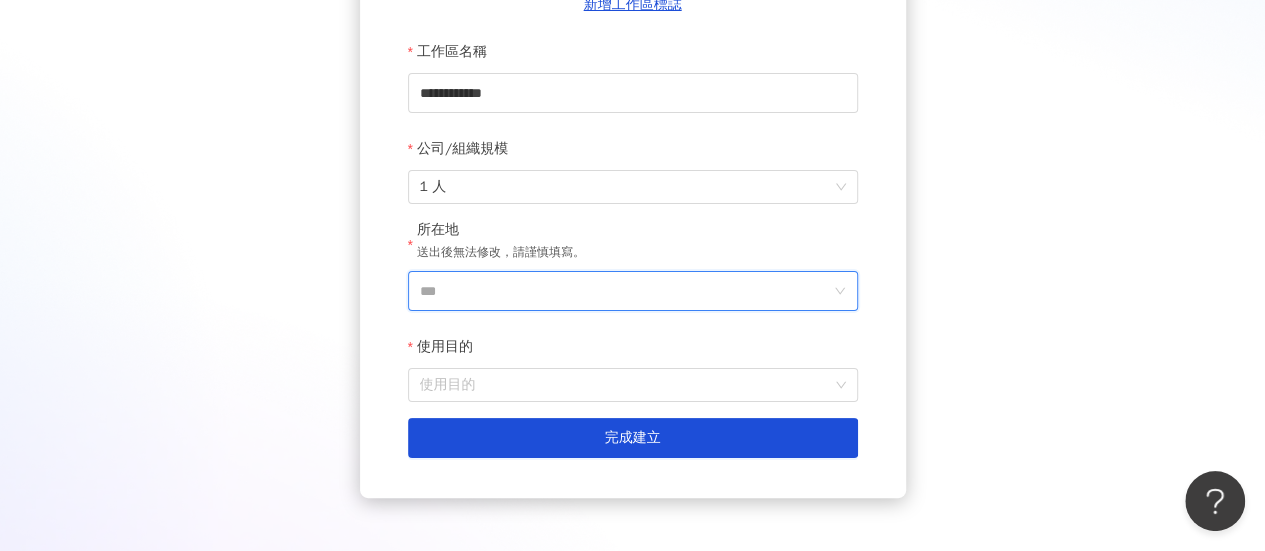 click on "***" at bounding box center (625, 291) 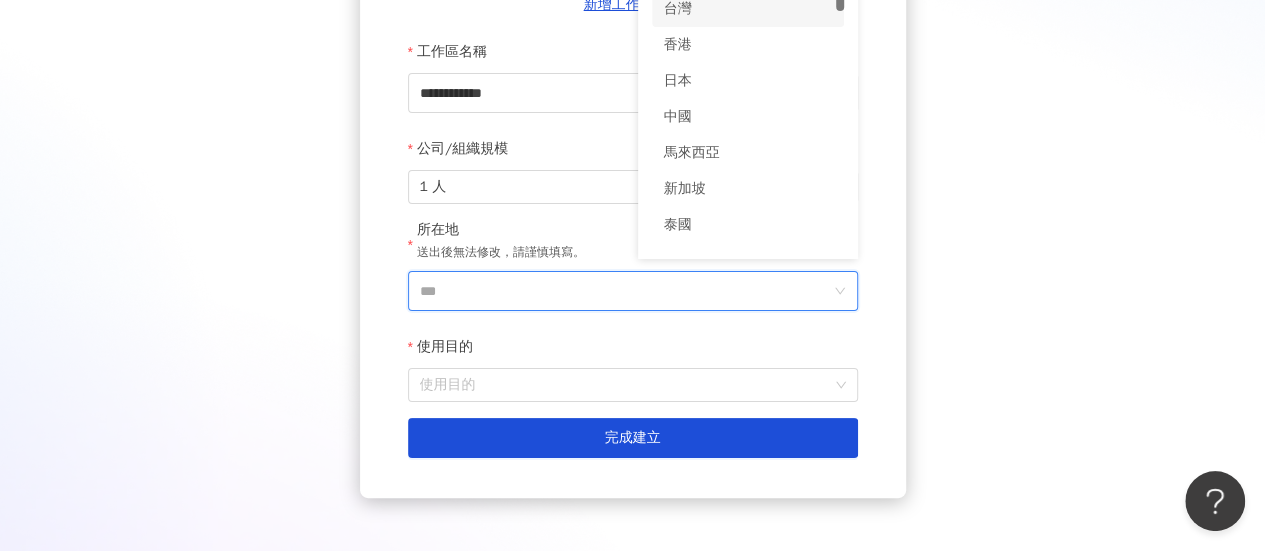 click on "**********" at bounding box center (632, 174) 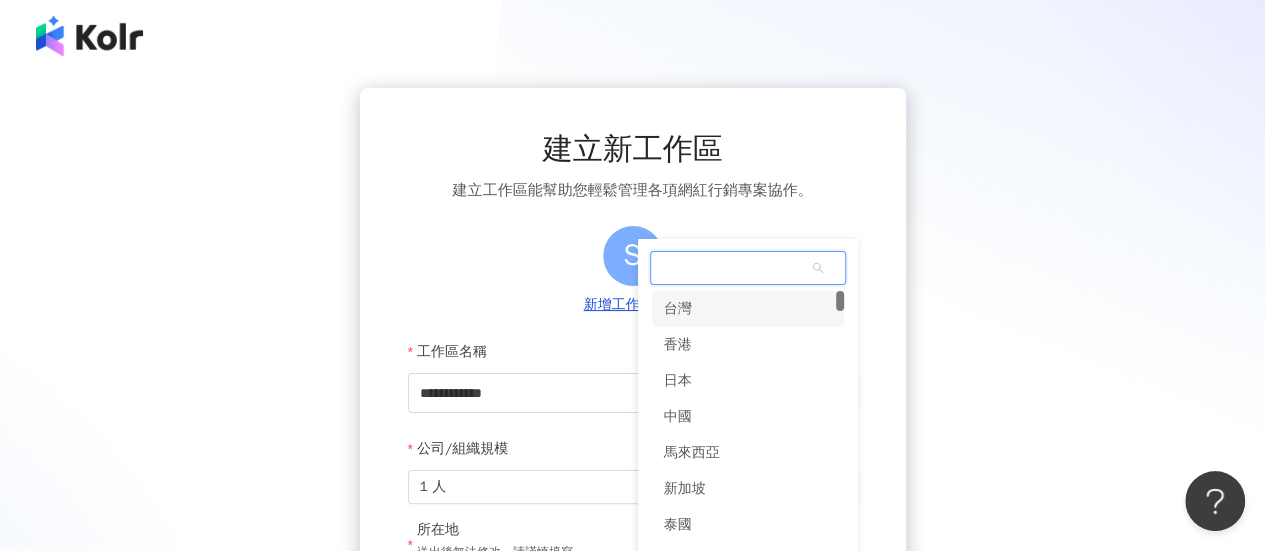 click on "台灣" at bounding box center [748, 309] 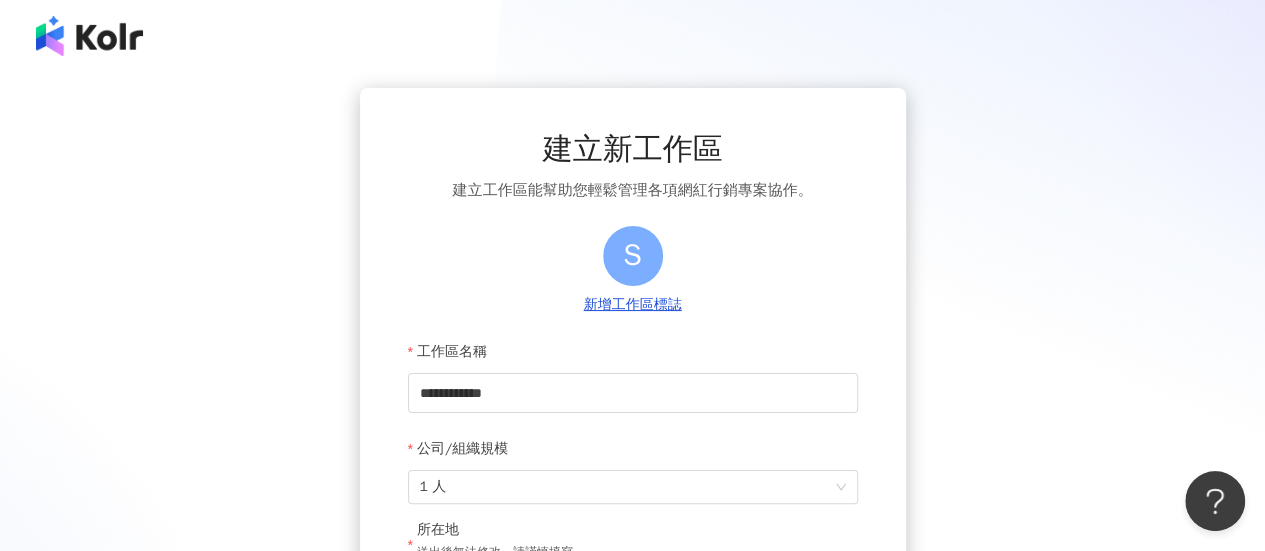 click on "**********" at bounding box center [632, 443] 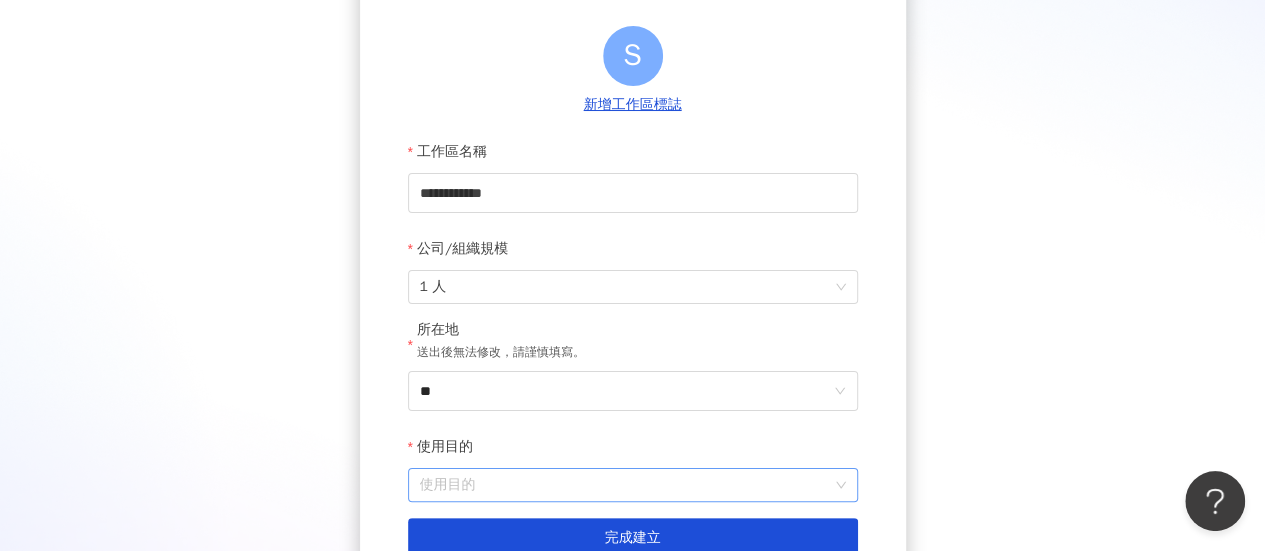 click on "使用目的" at bounding box center [633, 485] 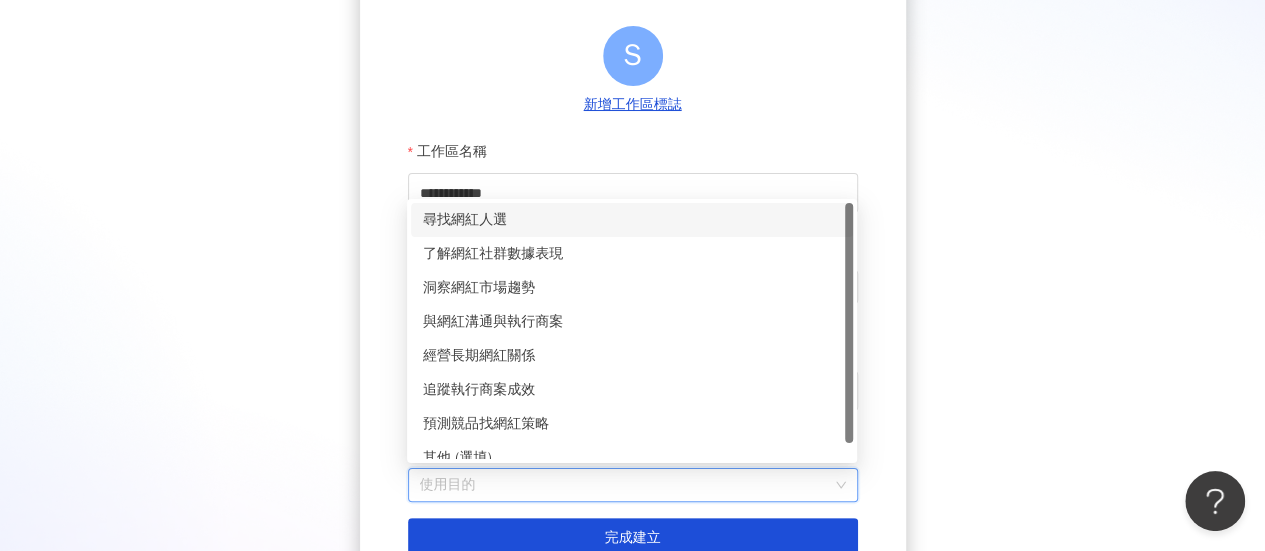 click on "尋找網紅人選" at bounding box center [632, 220] 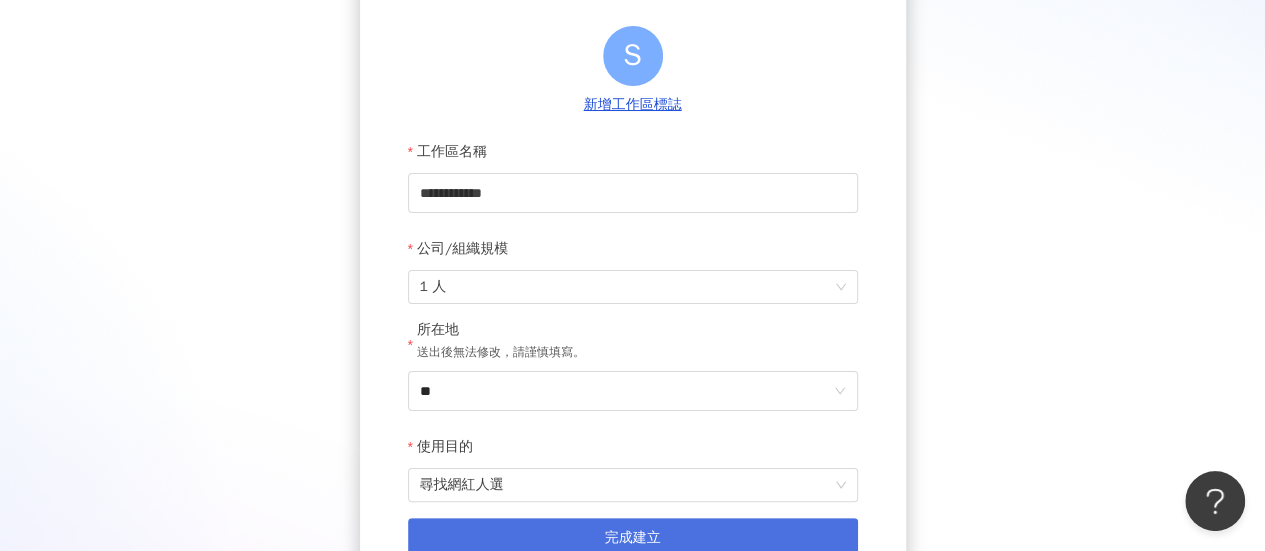 click on "完成建立" at bounding box center [633, 538] 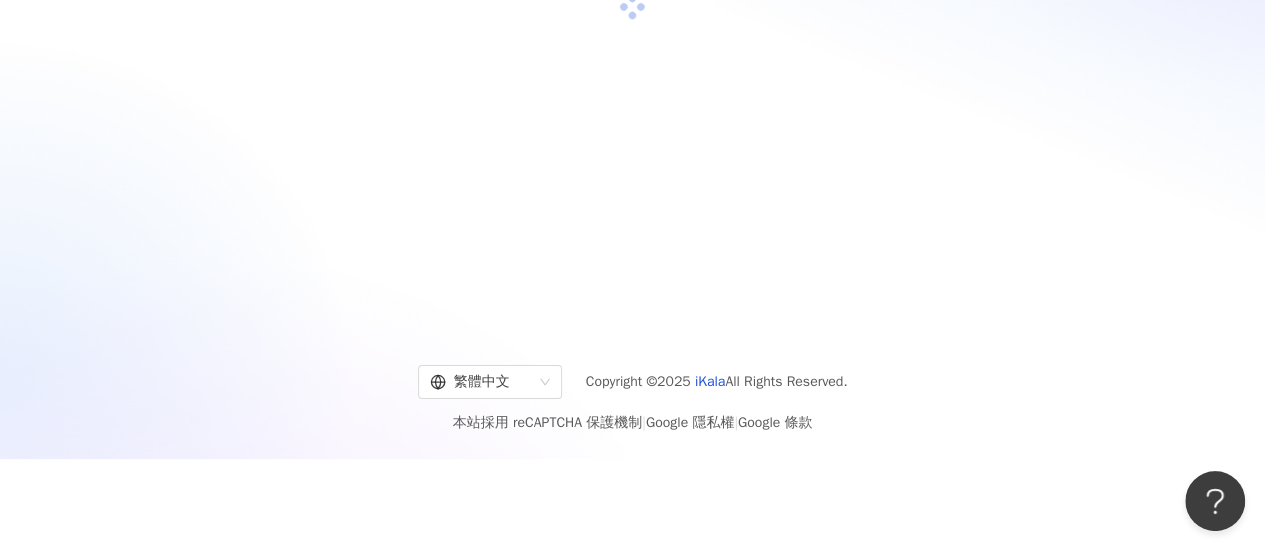 scroll, scrollTop: 92, scrollLeft: 0, axis: vertical 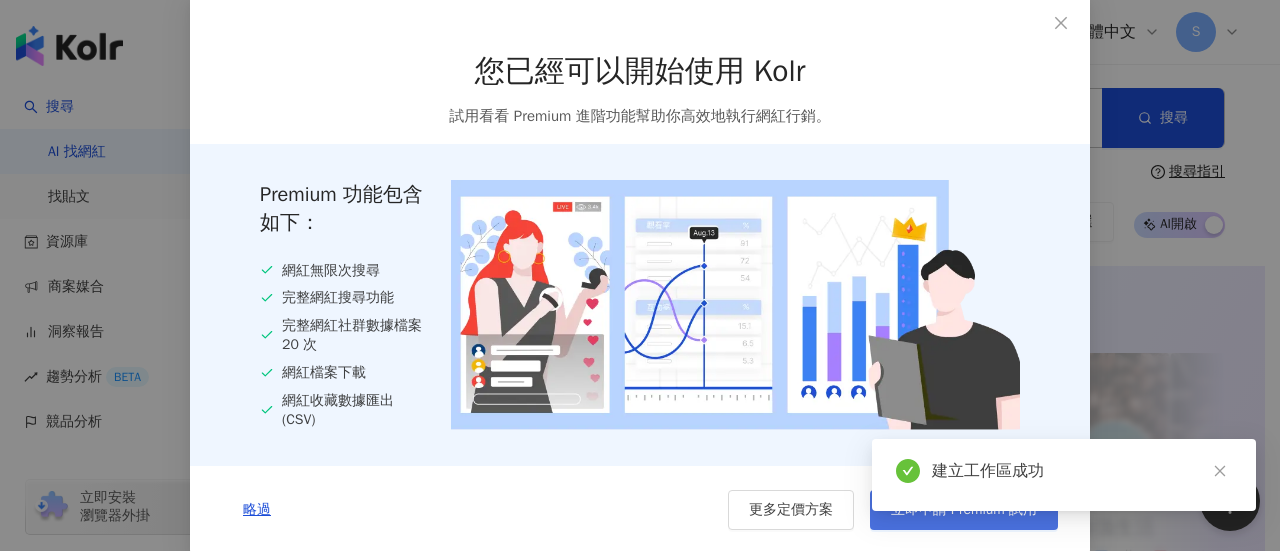click on "立即申請 Premium 試用" at bounding box center (964, 510) 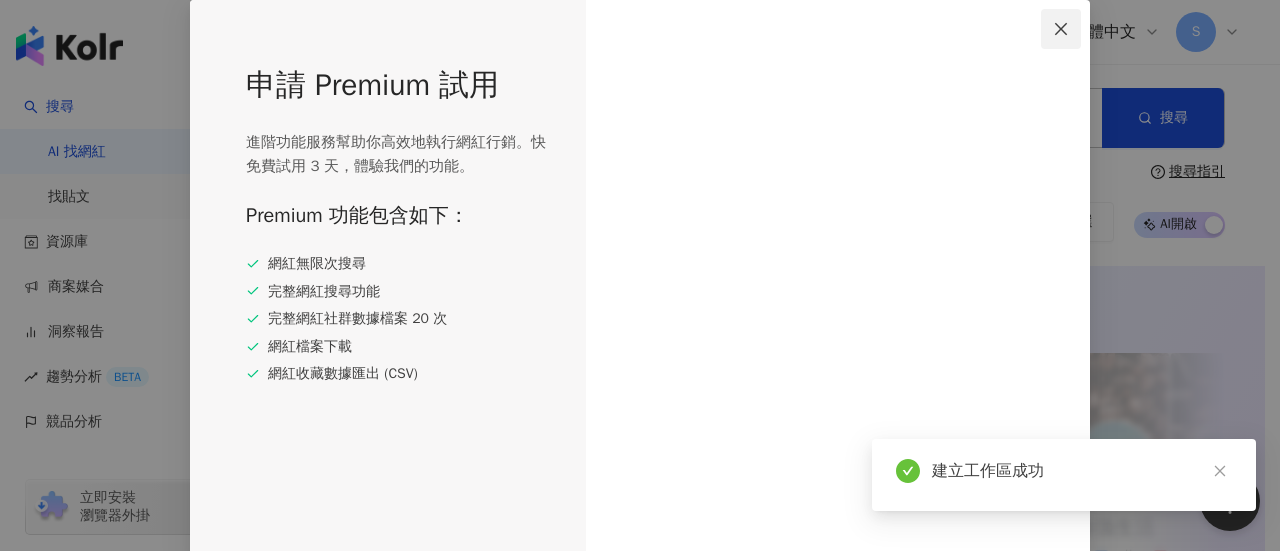 click at bounding box center (1061, 29) 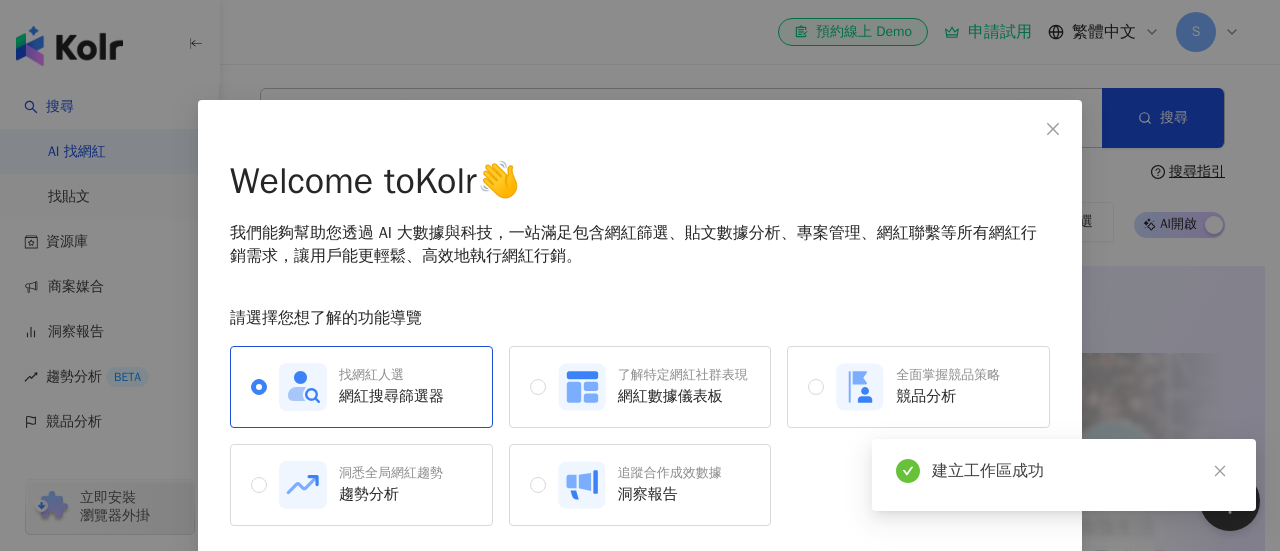 scroll, scrollTop: 76, scrollLeft: 0, axis: vertical 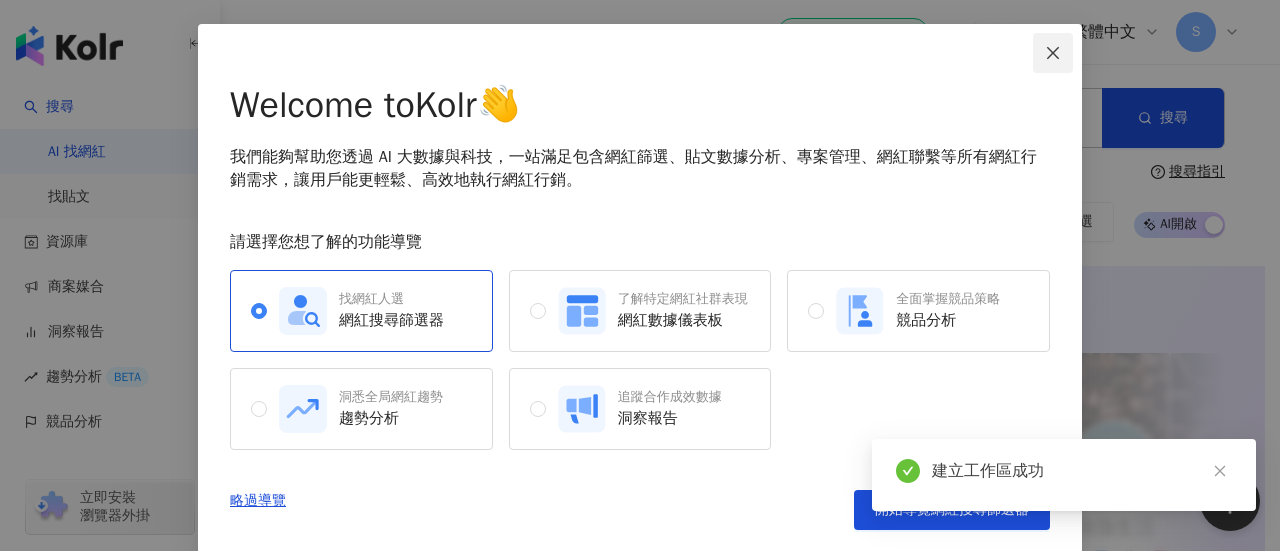click at bounding box center [1053, 53] 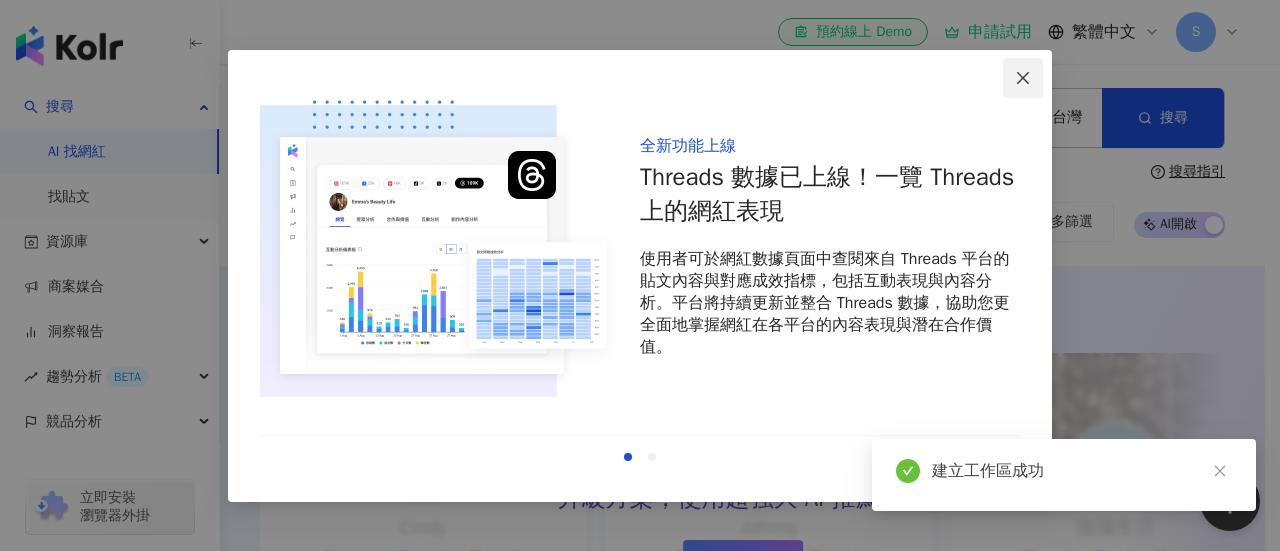 click at bounding box center (1023, 78) 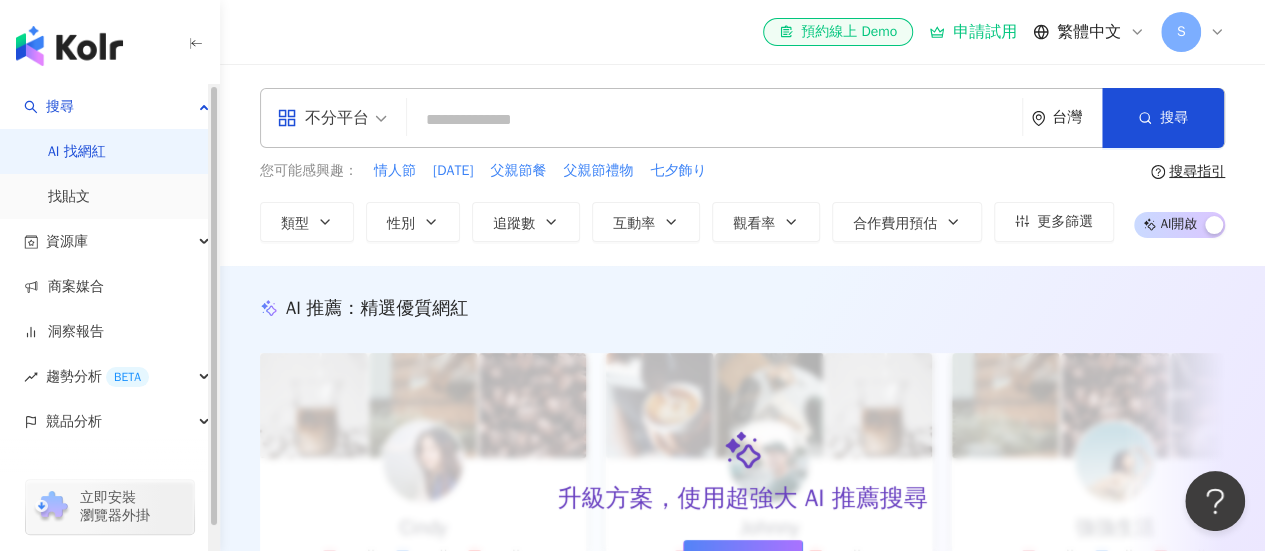 click at bounding box center (714, 120) 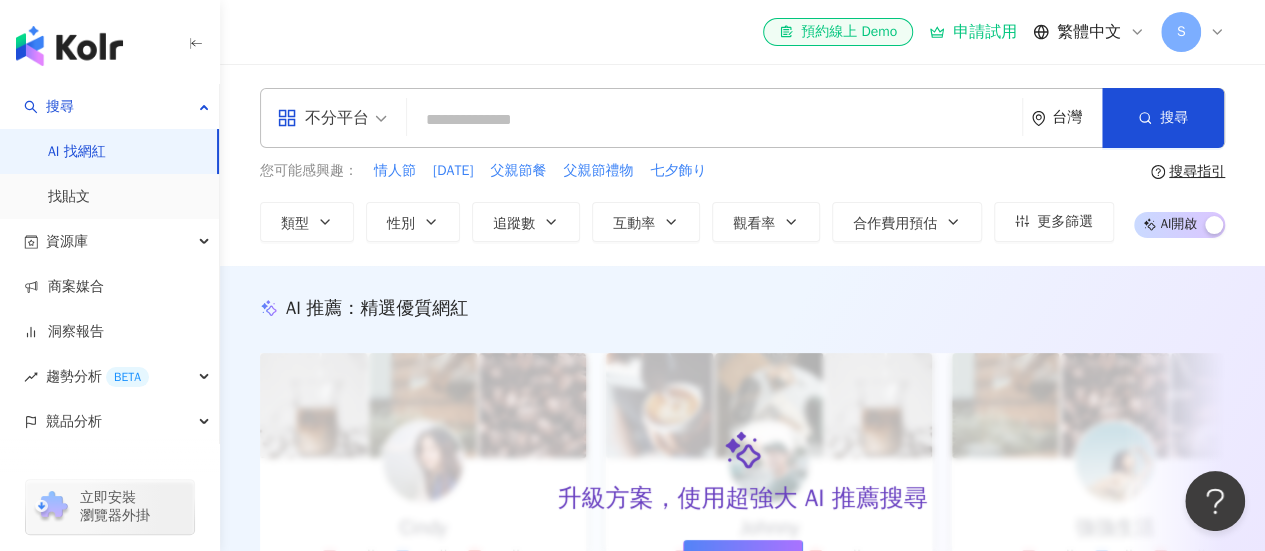 click on "不分平台" at bounding box center (332, 118) 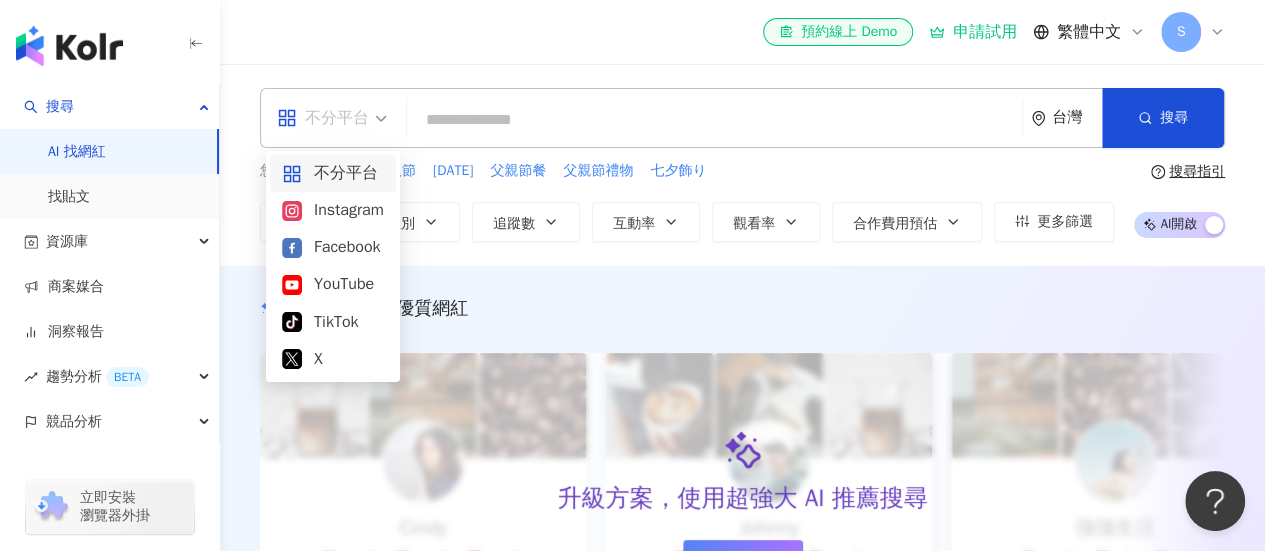 click on "不分平台" at bounding box center [332, 118] 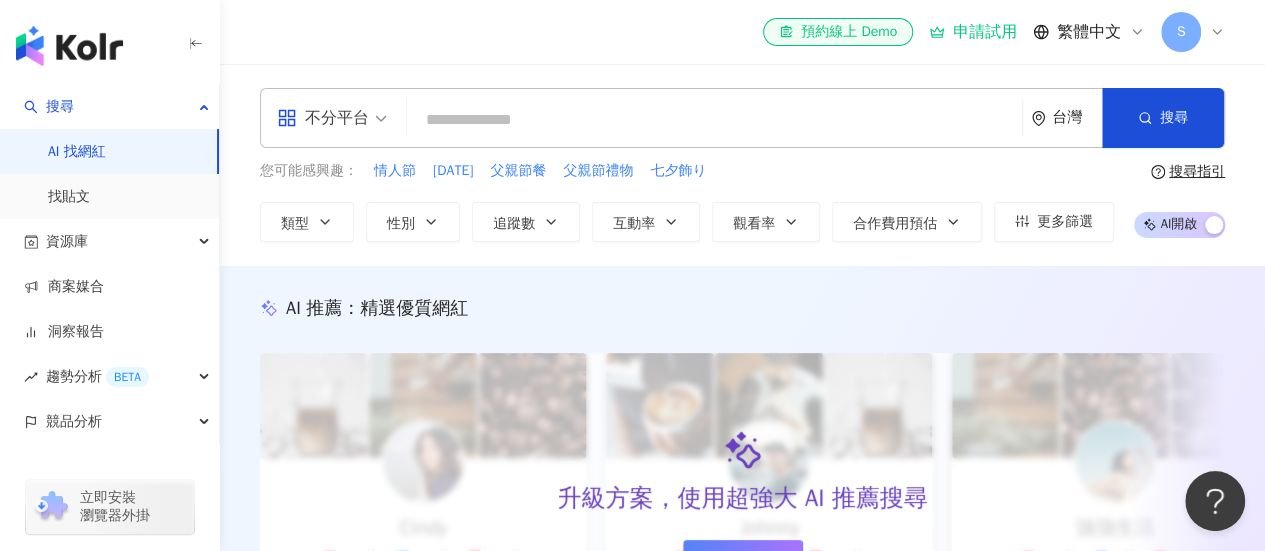 click on "不分平台" at bounding box center [332, 118] 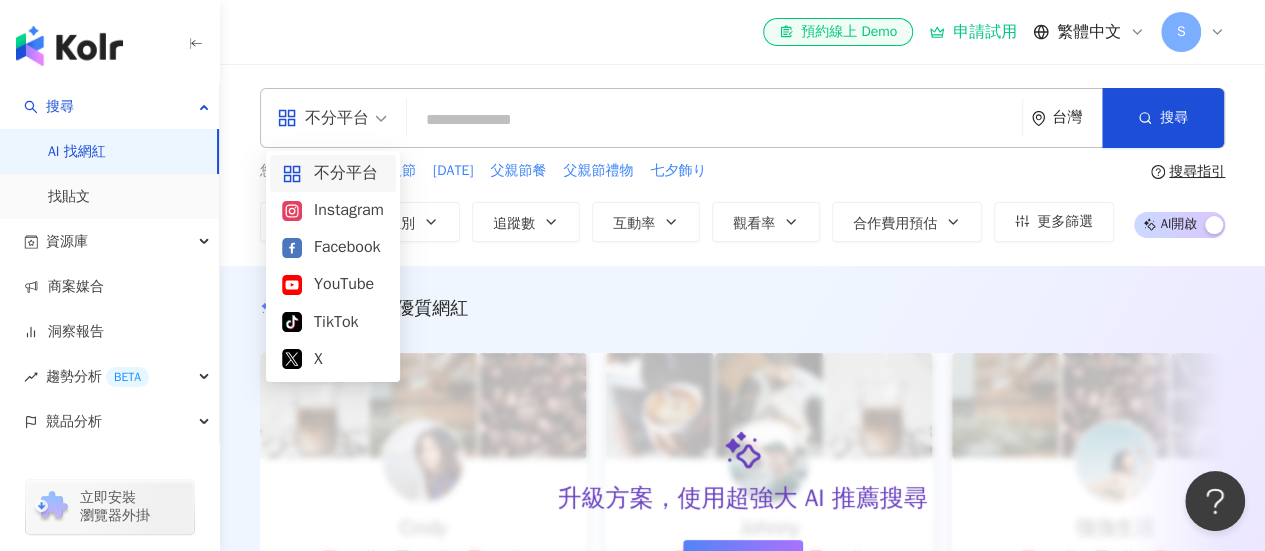 click at bounding box center [714, 120] 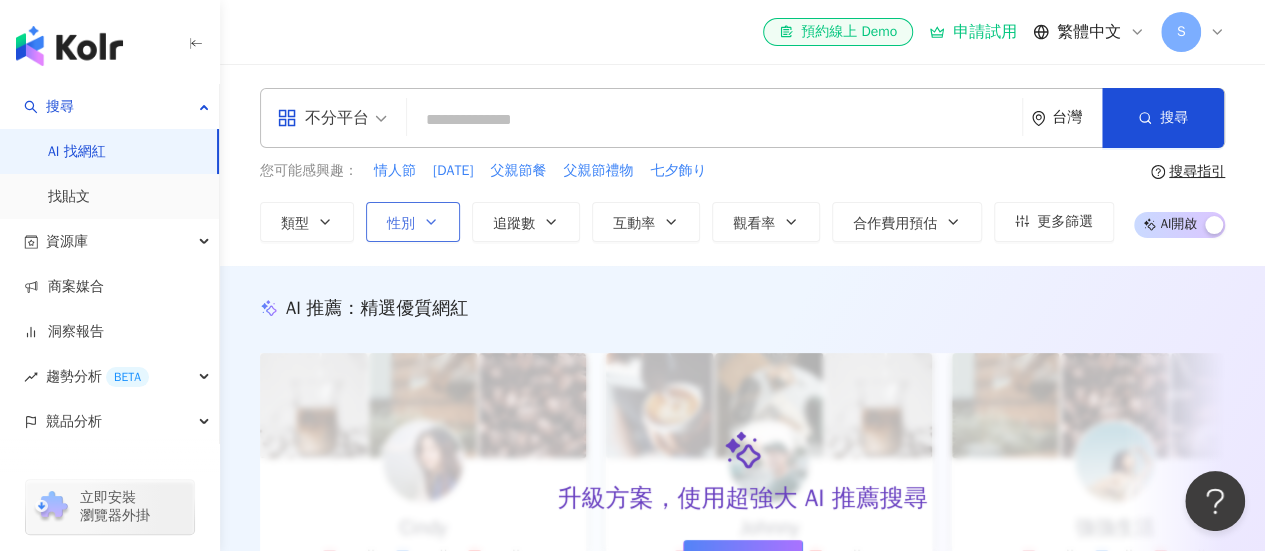 click 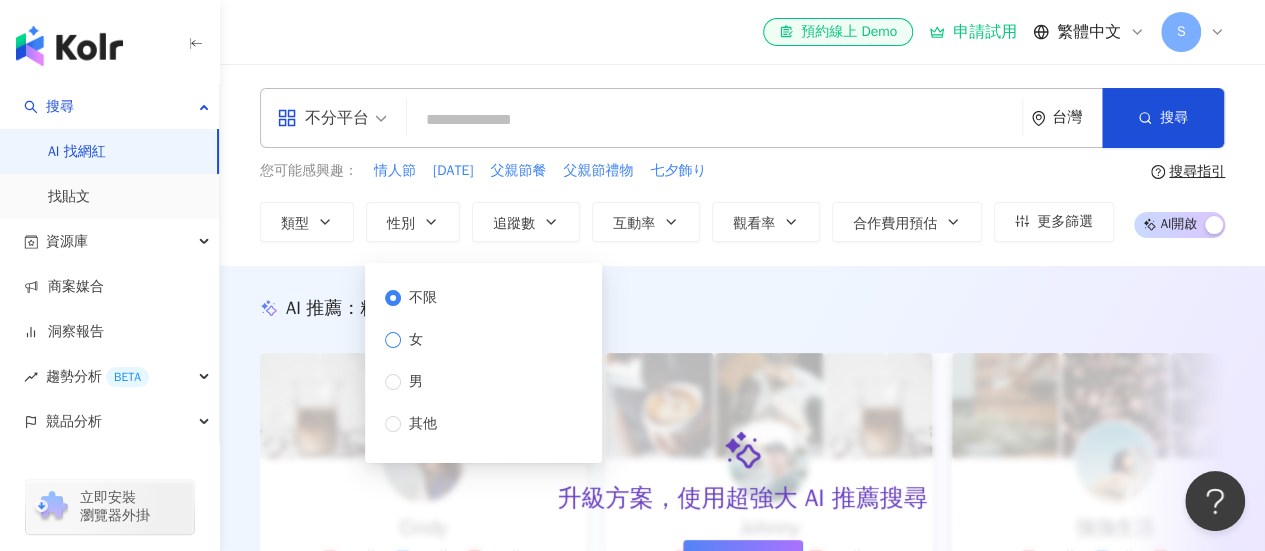 click on "女" at bounding box center (416, 340) 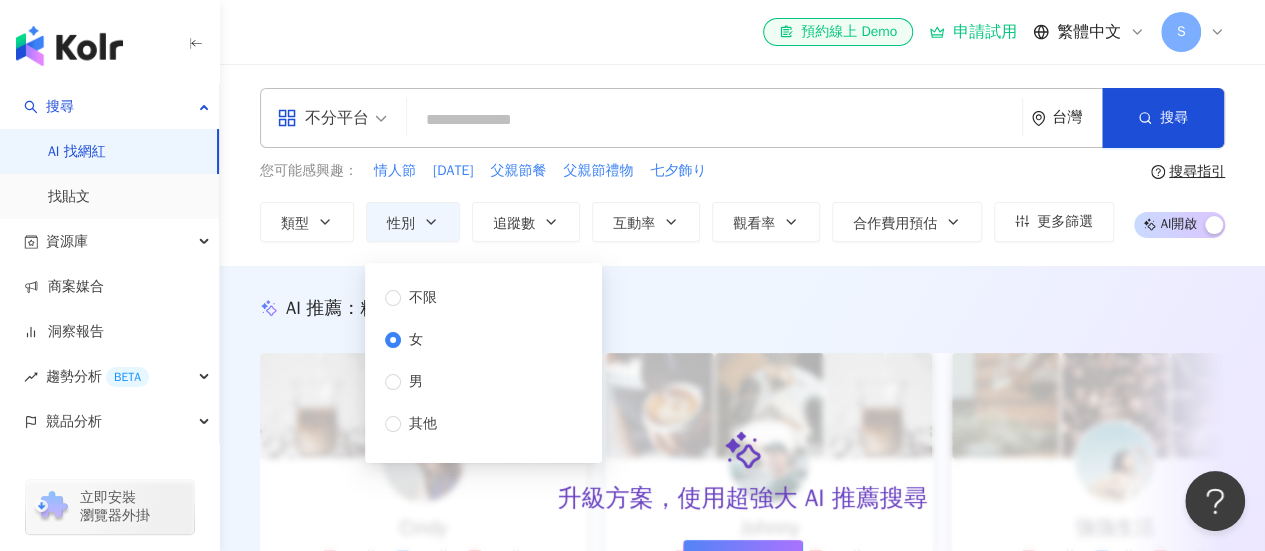 click on "AI 推薦 ： 精選優質網紅" at bounding box center (742, 308) 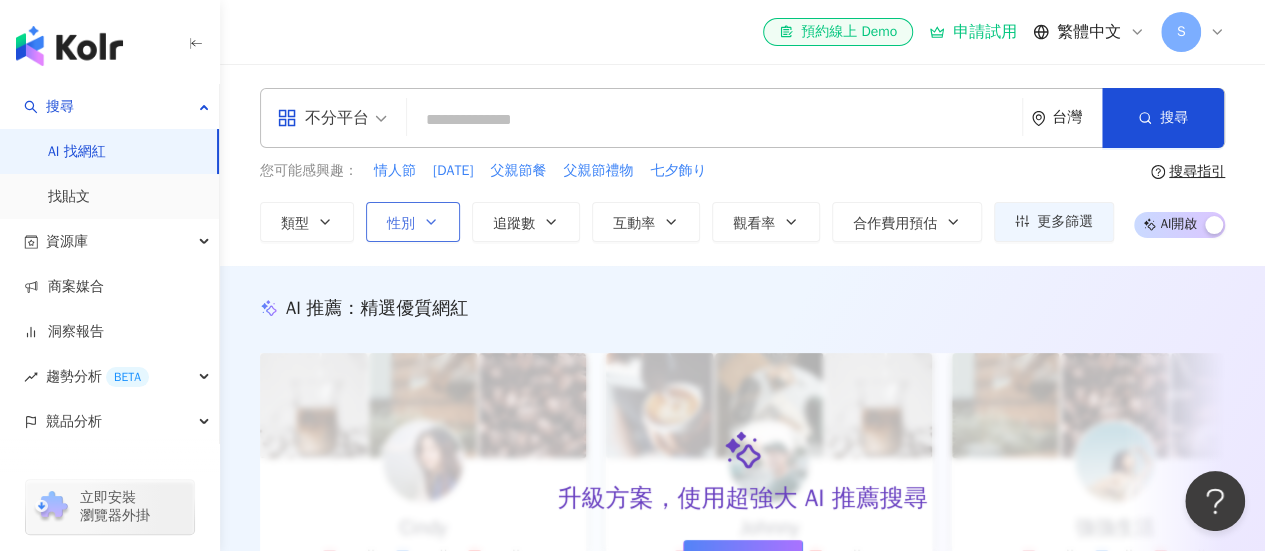click on "性別" at bounding box center (413, 222) 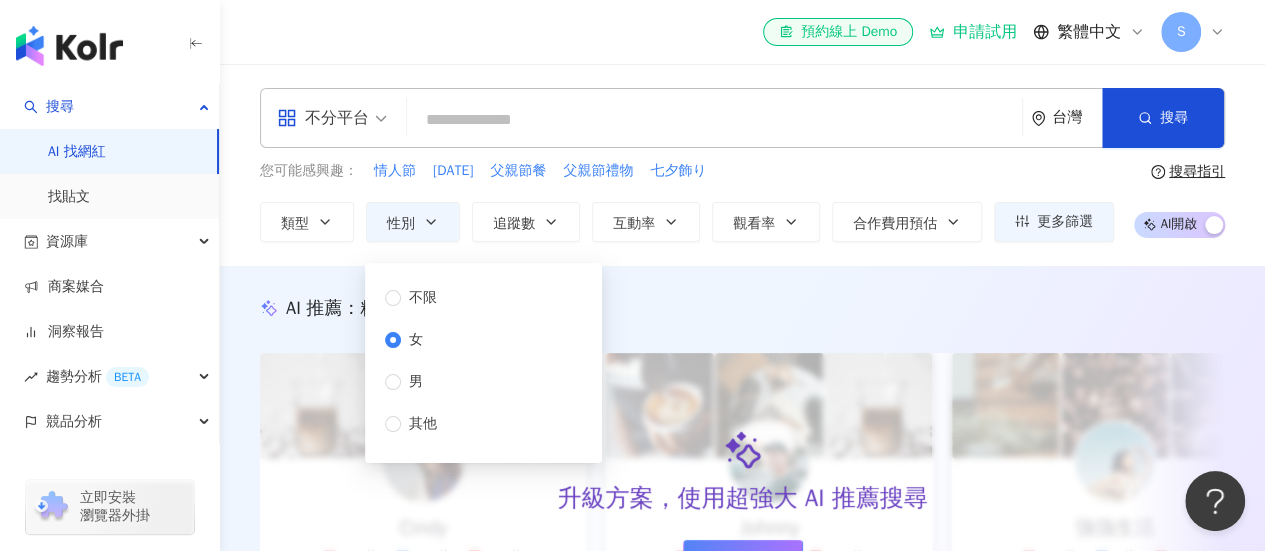 click on "女" at bounding box center (415, 340) 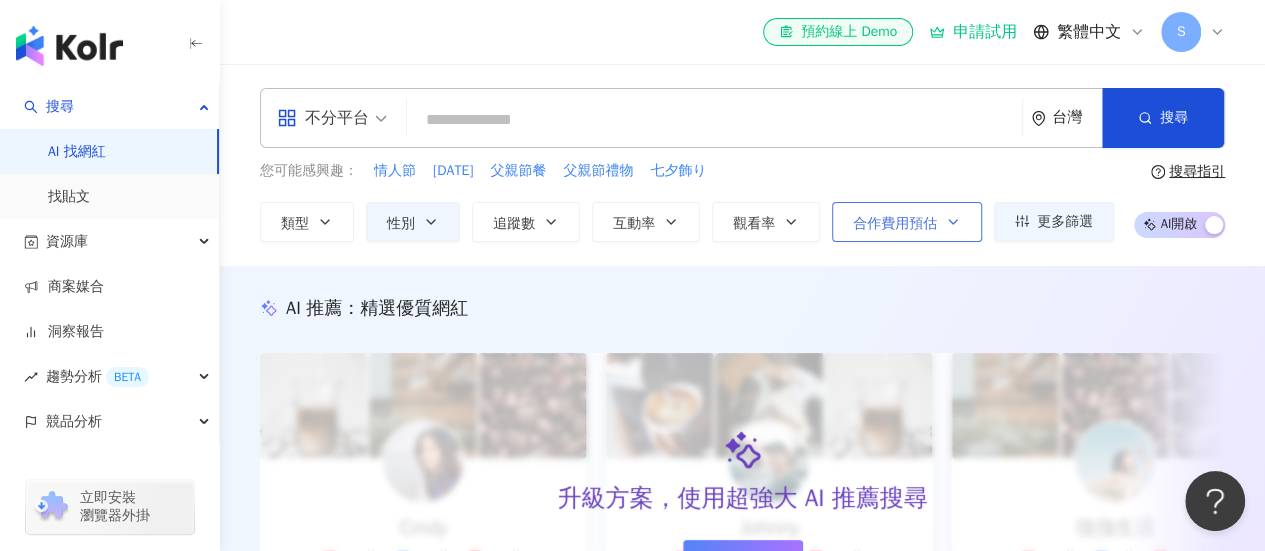 click on "合作費用預估" at bounding box center (895, 224) 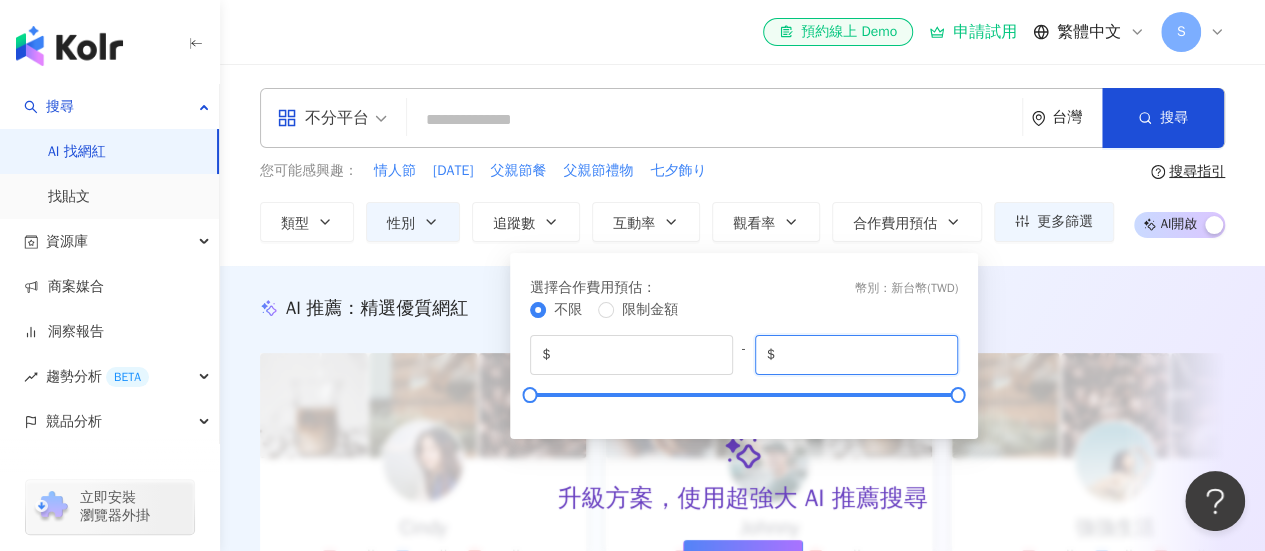 click on "*******" at bounding box center [862, 355] 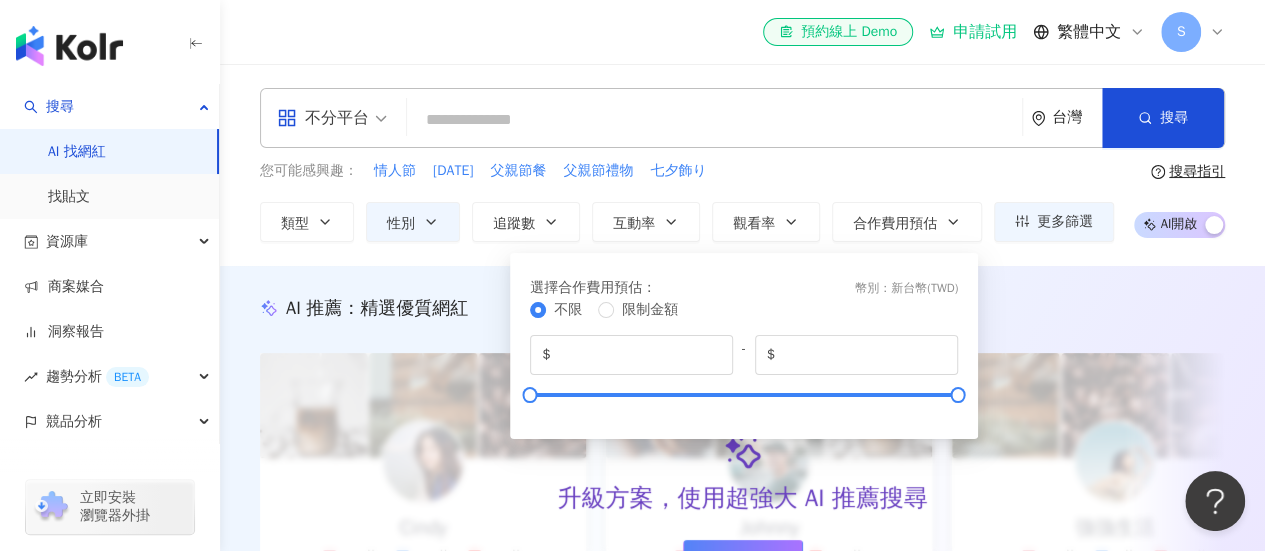 click on "AI 推薦 ： 精選優質網紅 升級方案，使用超強大 AI 推薦搜尋 申請試用 Cindy 1.4萬 1.1萬 3.2萬 互動率 5% 商業合作比例 10% 受眾性別 女 [PERSON_NAME] 2.4萬 999 4.2萬 互動率 6.96% 商業合作比例 0.12% 受眾性別 男 強強生活 3.4萬 1萬 4.2萬 互動率 6.96% 商業合作比例 3% 受眾性別 女 I’m Candy 1.4萬 1.1萬 3.2萬 互動率 5% 商業合作比例 10% 受眾性別 女 Mindy 2.4萬 999 4.2萬 互動率 6.96% 商業合作比例 0.12% 受眾性別 男 美食探險家 3.4萬 1萬 4.2萬 互動率 6.96% 商業合作比例 3% 受眾性別 女 雨天窩在窗邊 1.4萬 1.1萬 3.2萬 互動率 5% 商業合作比例 10% 受眾性別 女 甜點地圖 2.4萬 999 4.2萬 互動率 6.96% 商業合作比例 0.12% 受眾性別 男 味蕾旅行家 3.4萬 1萬 4.2萬 互動率 6.96% 商業合作比例 3% 受眾性別 女 甜甜ㄉ每一天 1.4萬 1.1萬 3.2萬 互動率 5% 商業合作比例 10% 受眾性別 女 品牌 A 2.4萬 999 4.2萬 互動率 6.96% 0.12% 男 1萬" at bounding box center [742, 497] 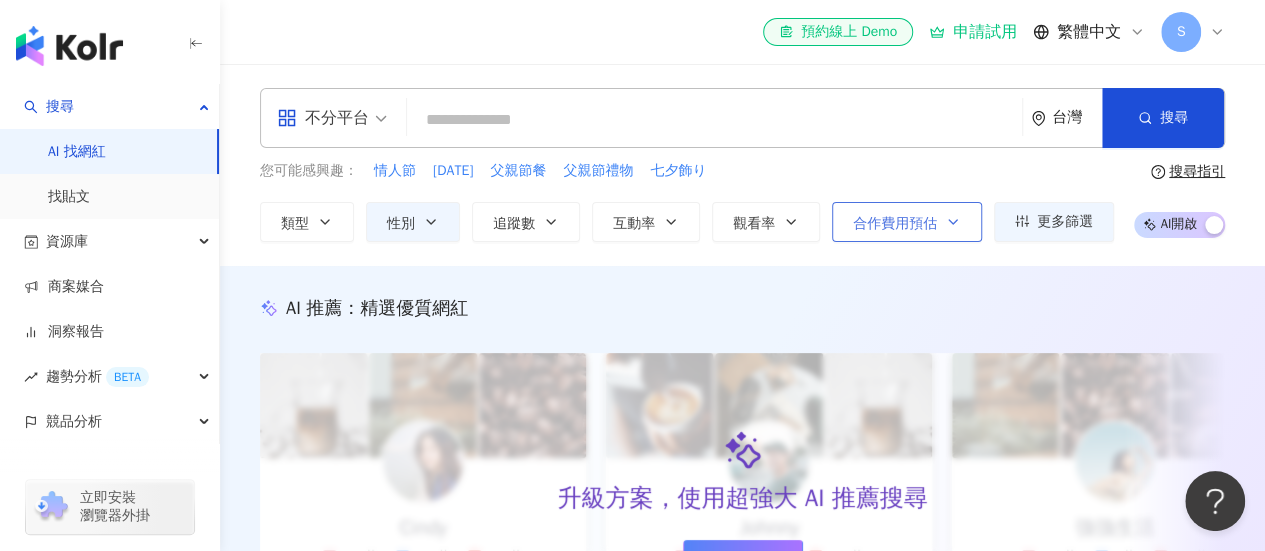 click 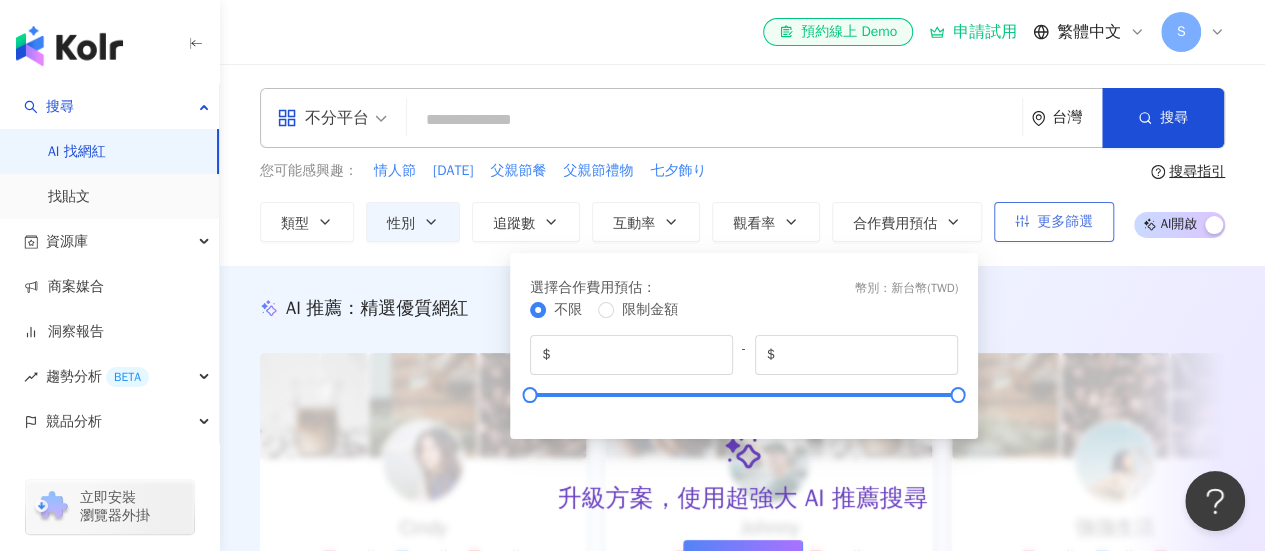 click on "更多篩選" at bounding box center (1065, 222) 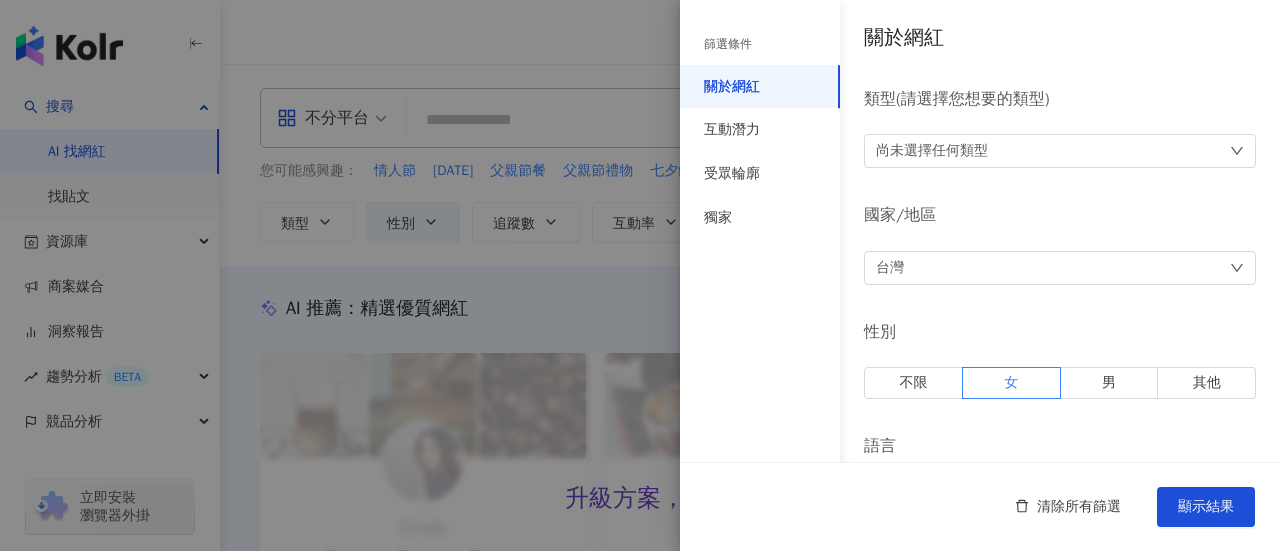 click on "尚未選擇任何類型" at bounding box center (1060, 151) 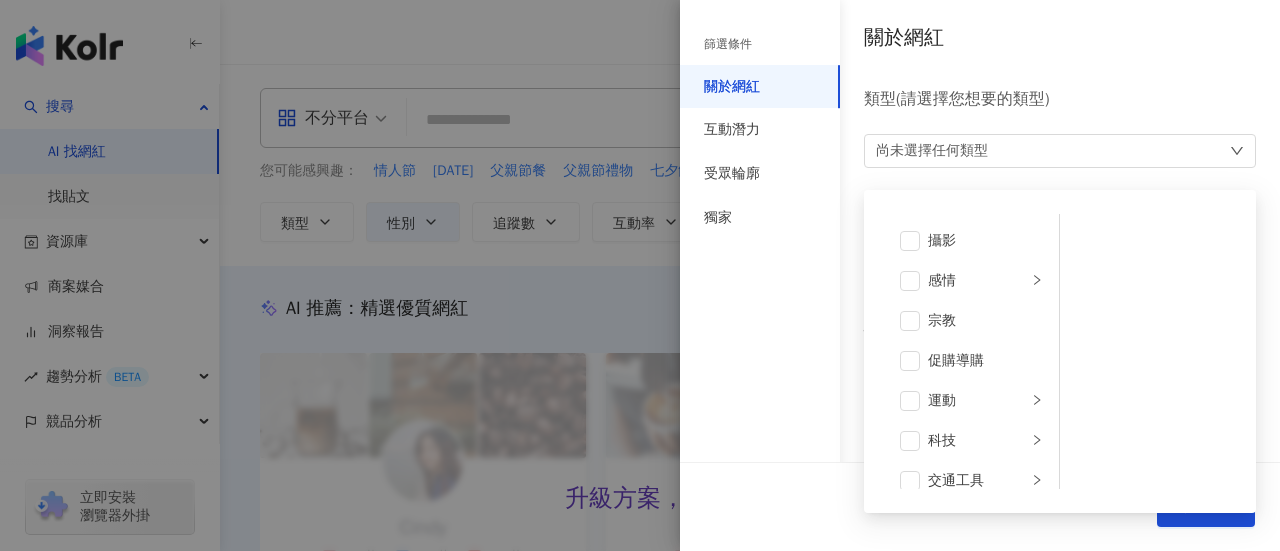 scroll, scrollTop: 692, scrollLeft: 0, axis: vertical 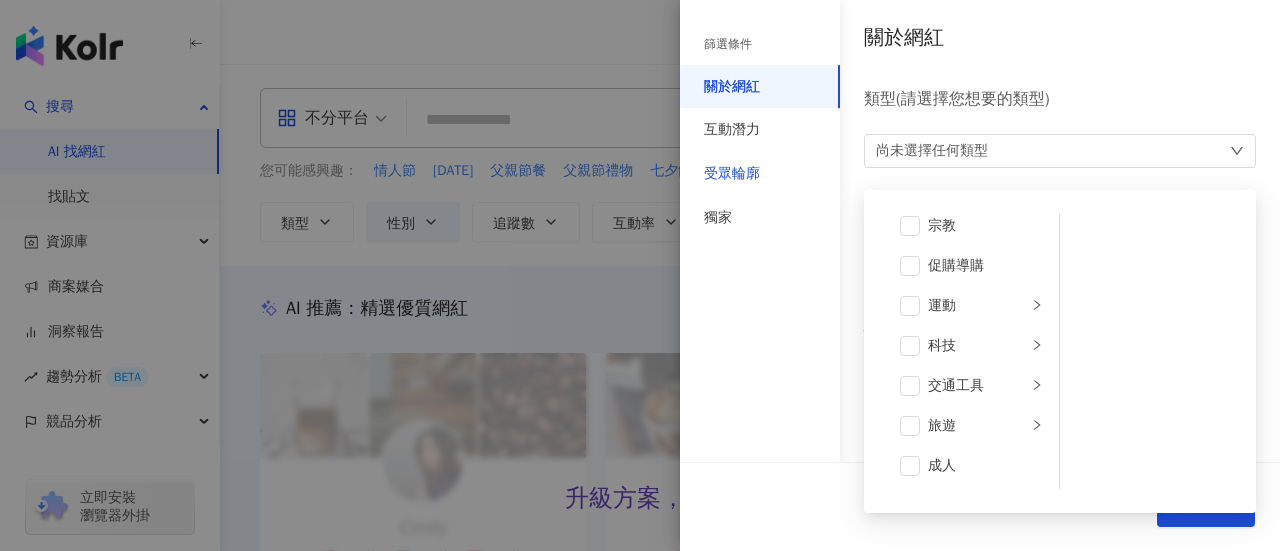 click on "受眾輪廓" at bounding box center [732, 174] 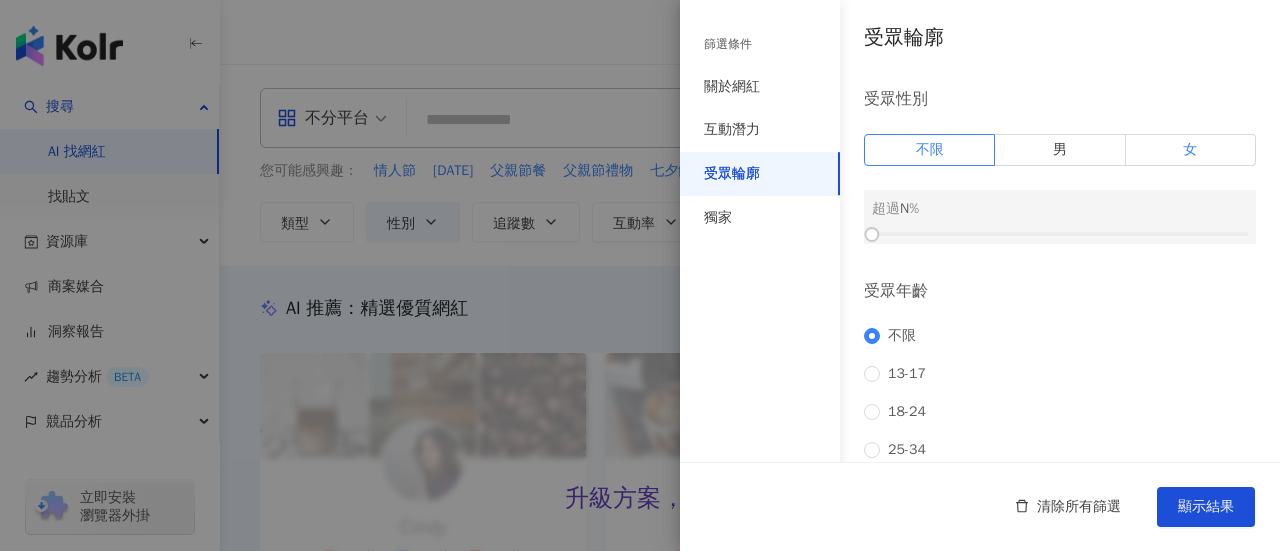 click on "女" at bounding box center [1191, 150] 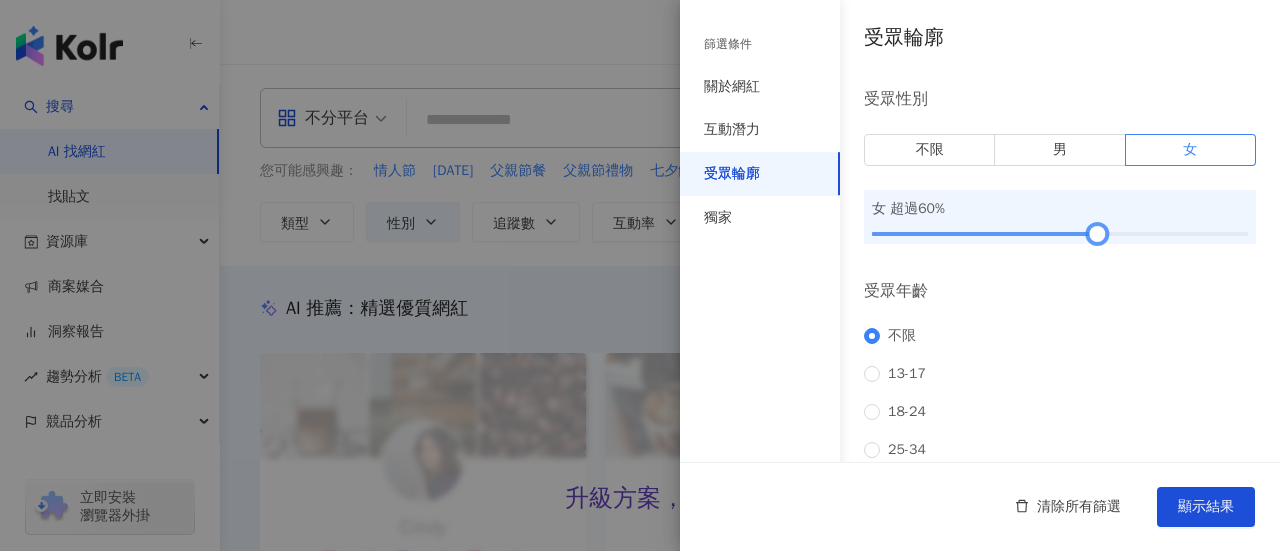 drag, startPoint x: 878, startPoint y: 230, endPoint x: 1095, endPoint y: 235, distance: 217.0576 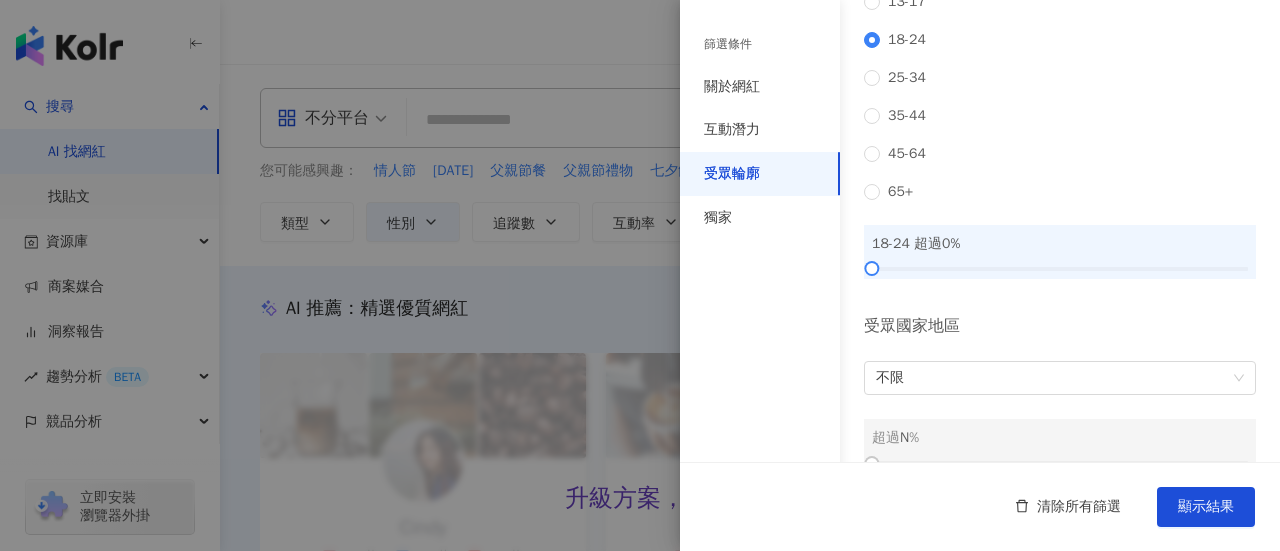 scroll, scrollTop: 300, scrollLeft: 0, axis: vertical 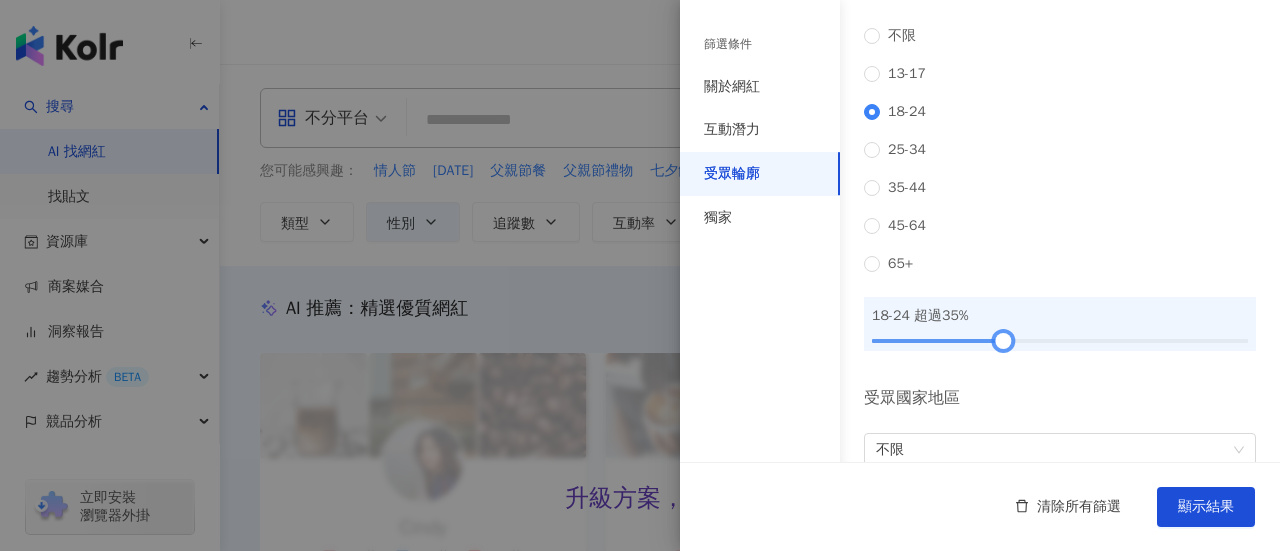 drag, startPoint x: 878, startPoint y: 353, endPoint x: 1005, endPoint y: 359, distance: 127.141655 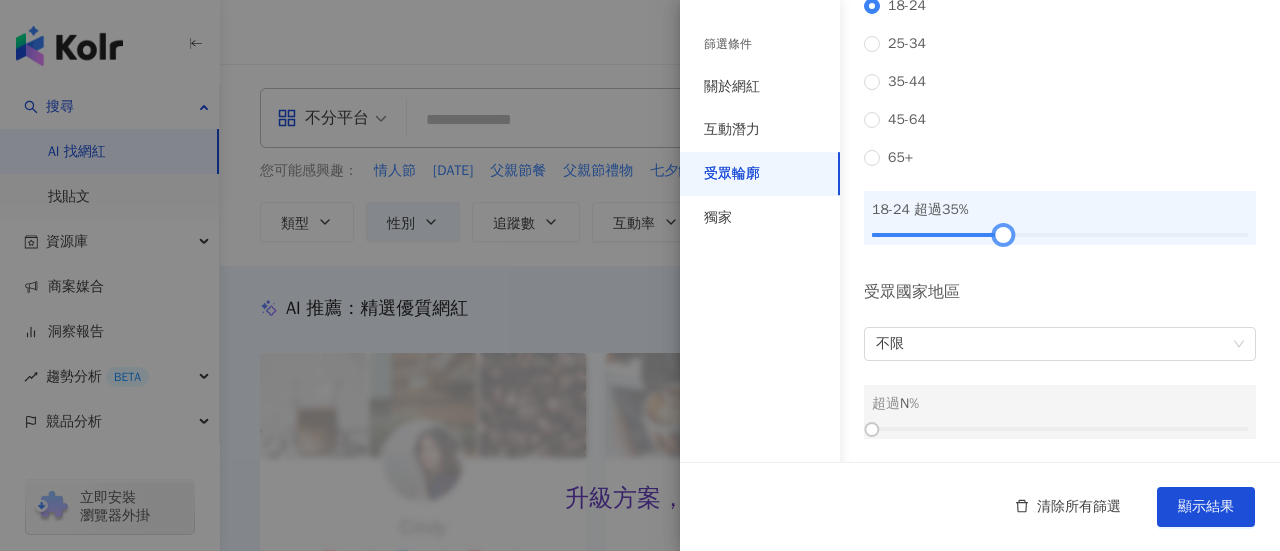 scroll, scrollTop: 420, scrollLeft: 0, axis: vertical 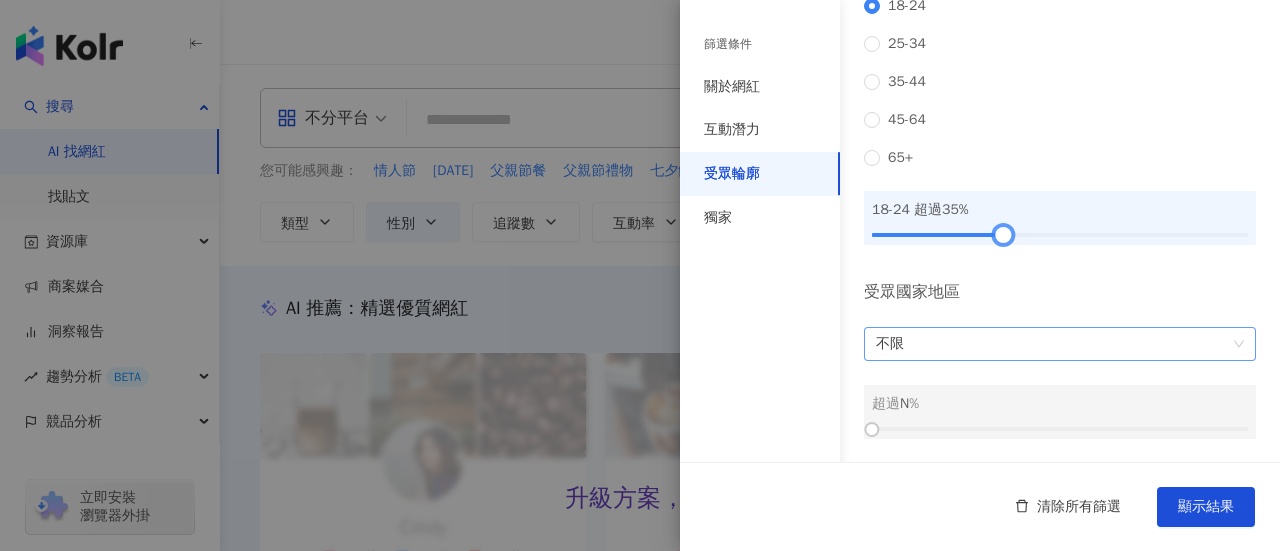 click on "不限" at bounding box center (1060, 344) 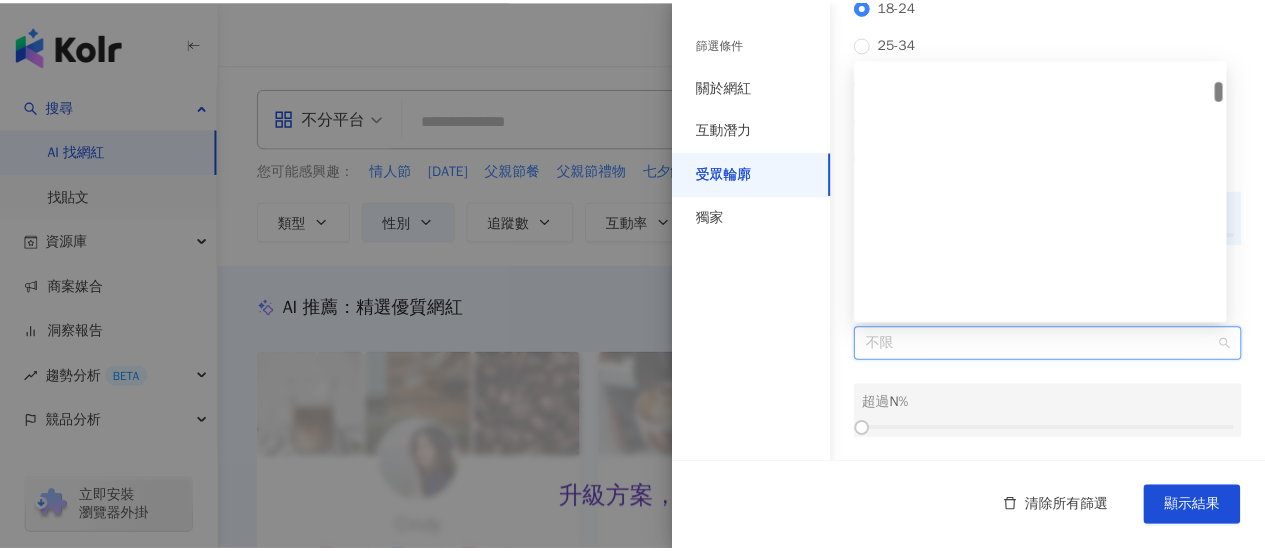 scroll, scrollTop: 600, scrollLeft: 0, axis: vertical 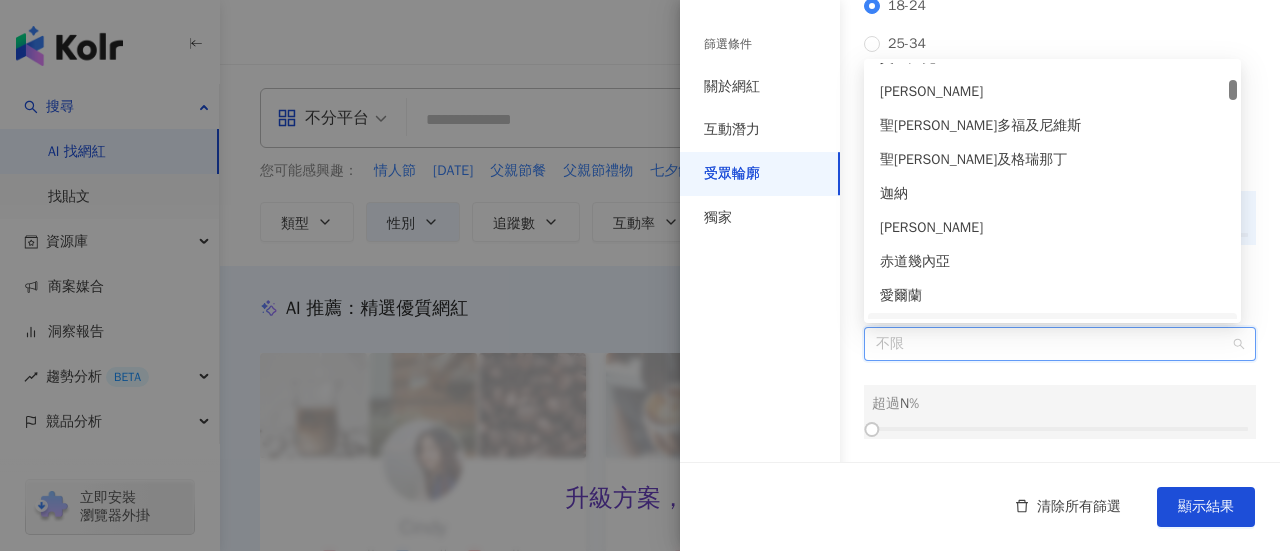 click on "受眾國家地區 不限   超過  N %" at bounding box center [1060, 360] 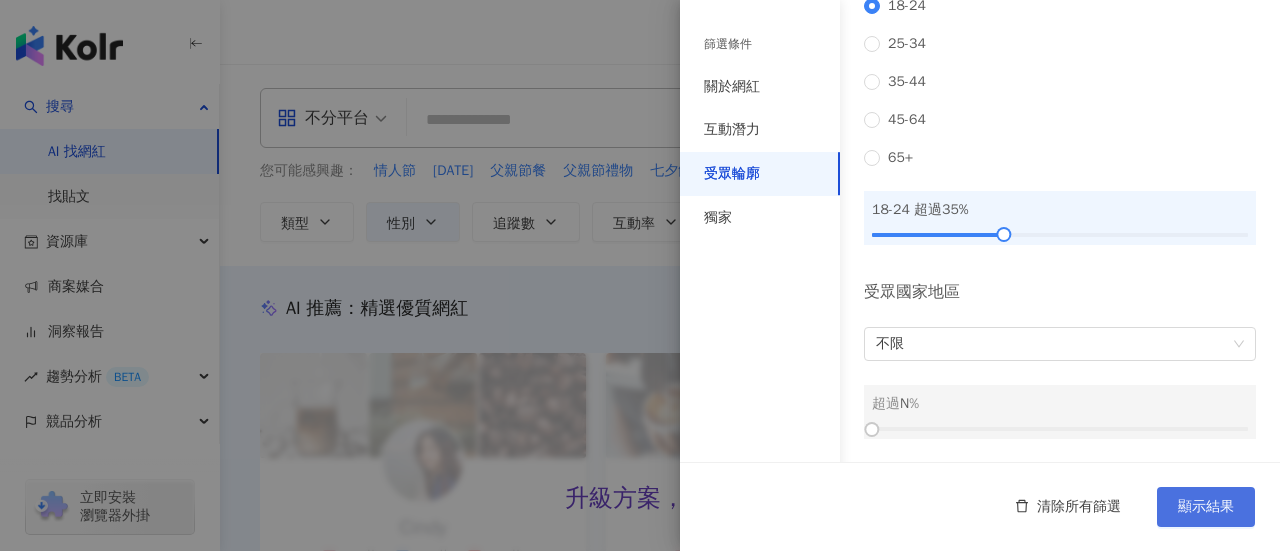 click on "顯示結果" at bounding box center (1206, 507) 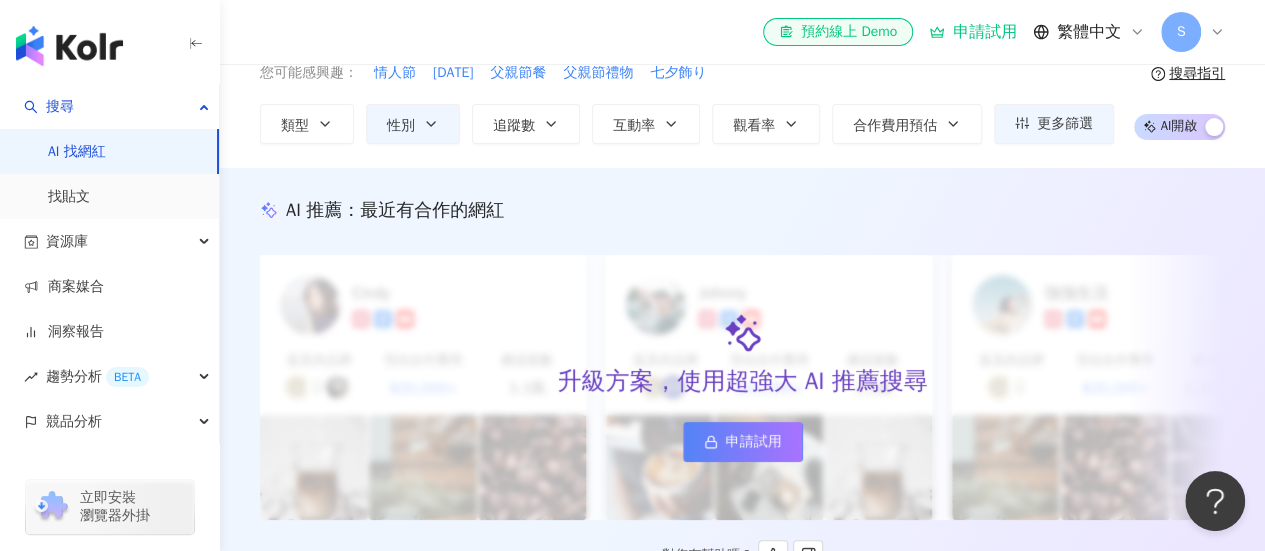 scroll, scrollTop: 100, scrollLeft: 0, axis: vertical 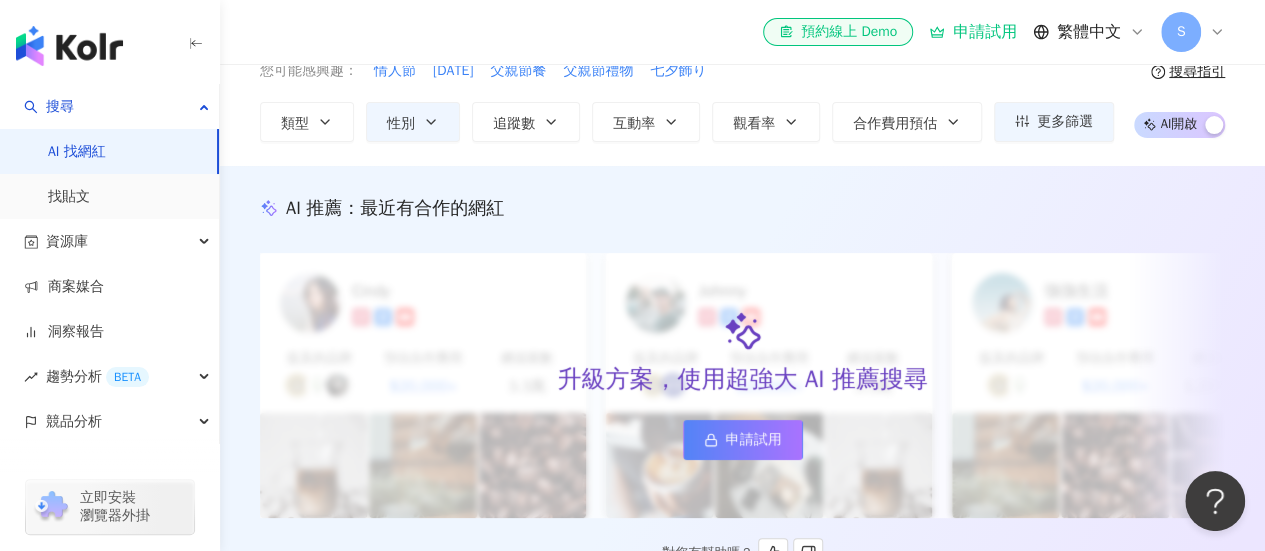 click on "申請試用" at bounding box center [754, 440] 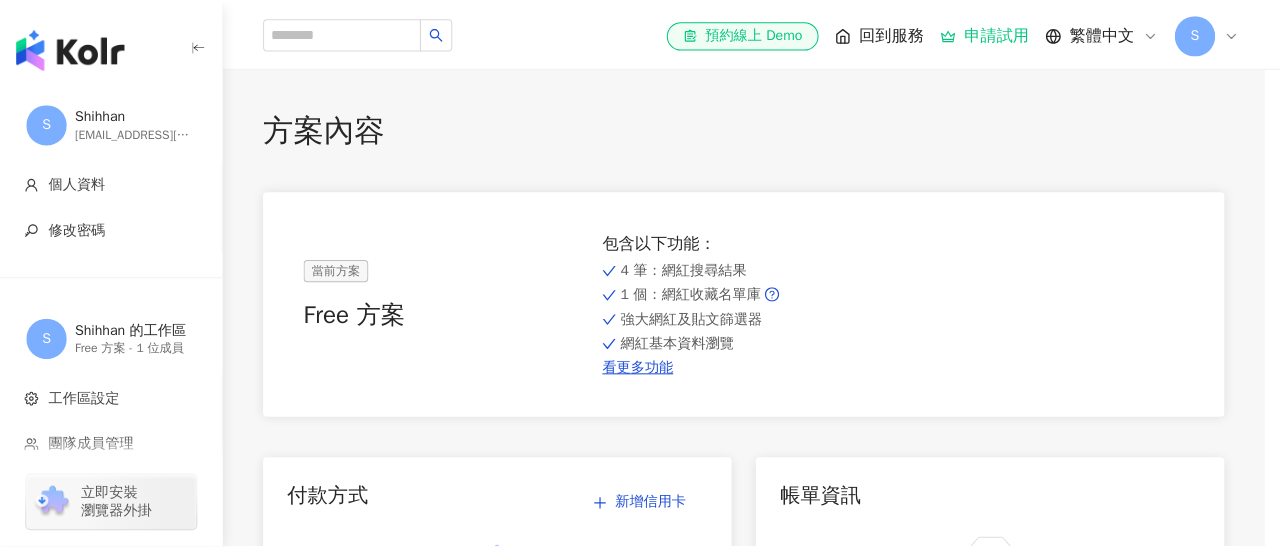 scroll, scrollTop: 0, scrollLeft: 0, axis: both 